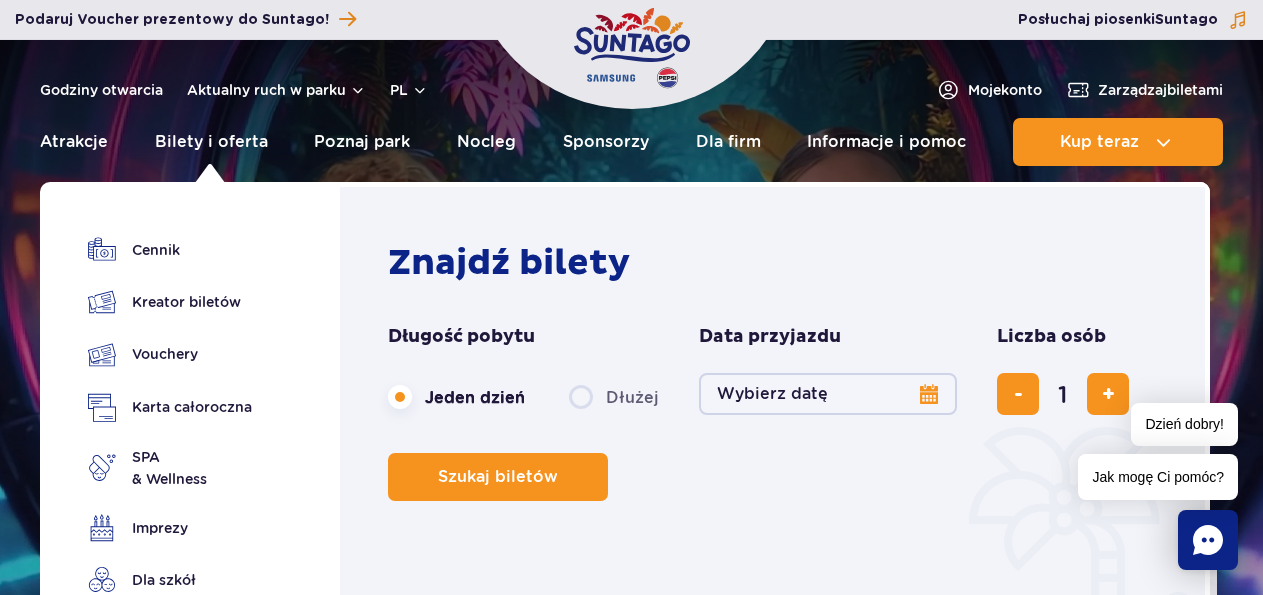 click on "Bilety i oferta" at bounding box center [211, 142] 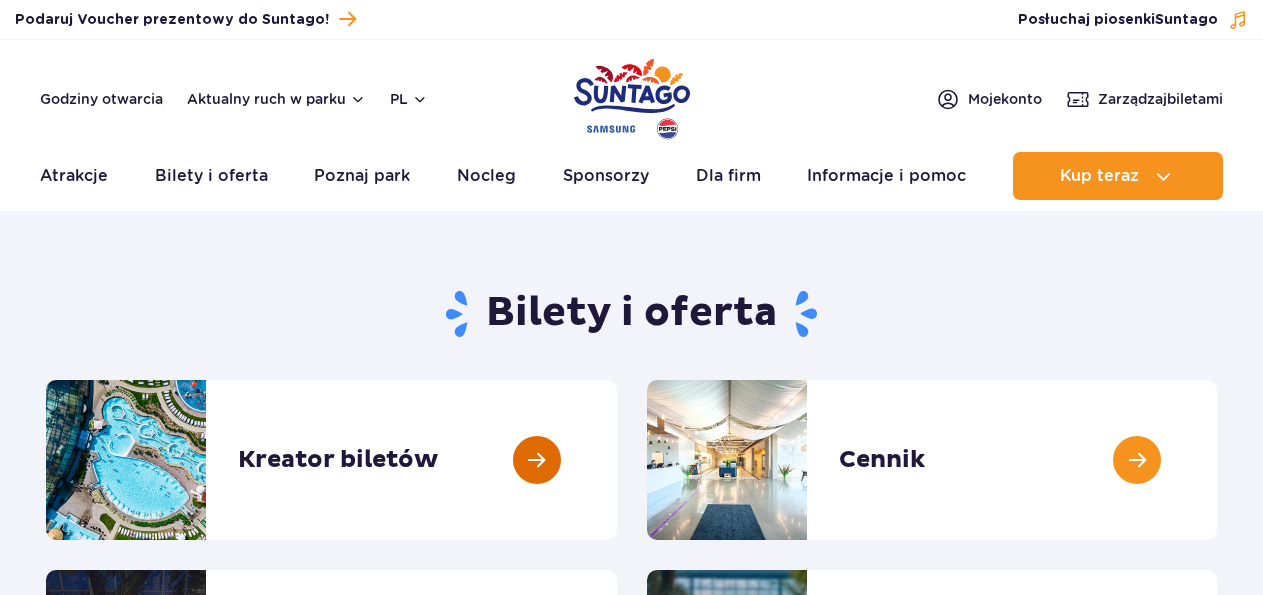 scroll, scrollTop: 0, scrollLeft: 0, axis: both 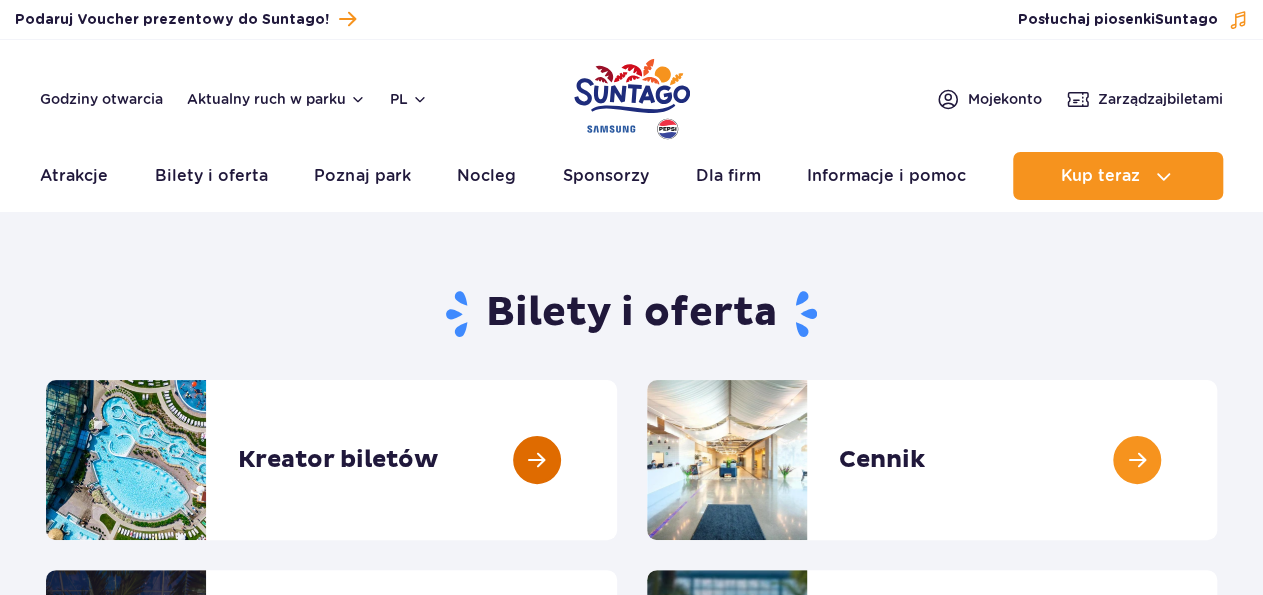 click at bounding box center [617, 460] 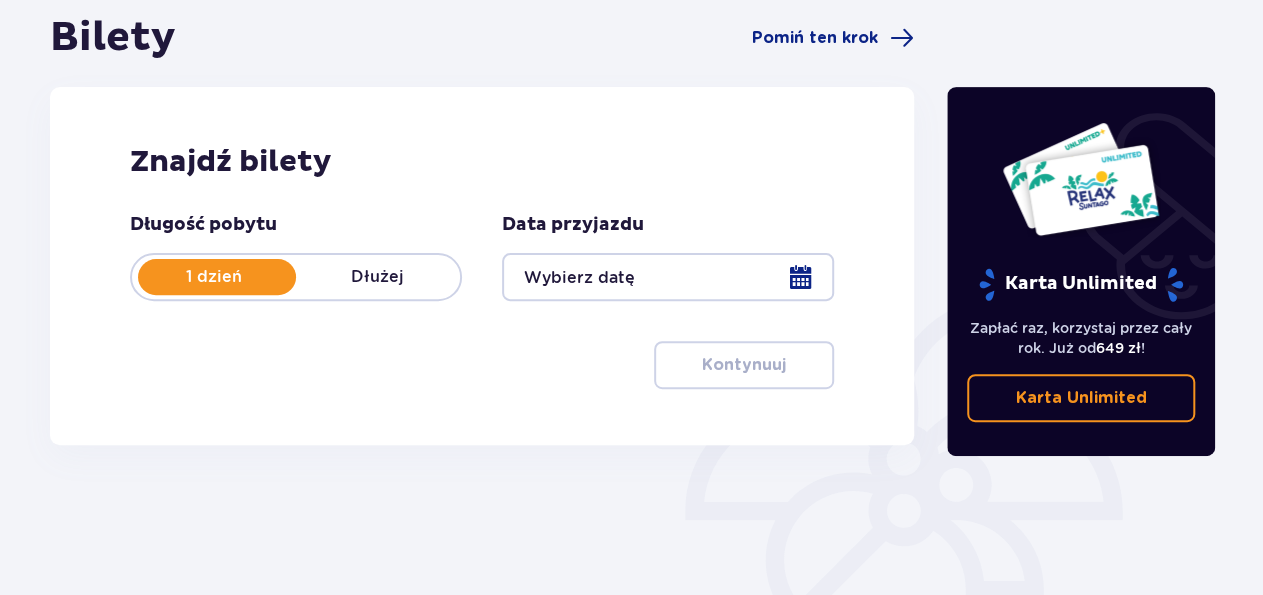 scroll, scrollTop: 208, scrollLeft: 0, axis: vertical 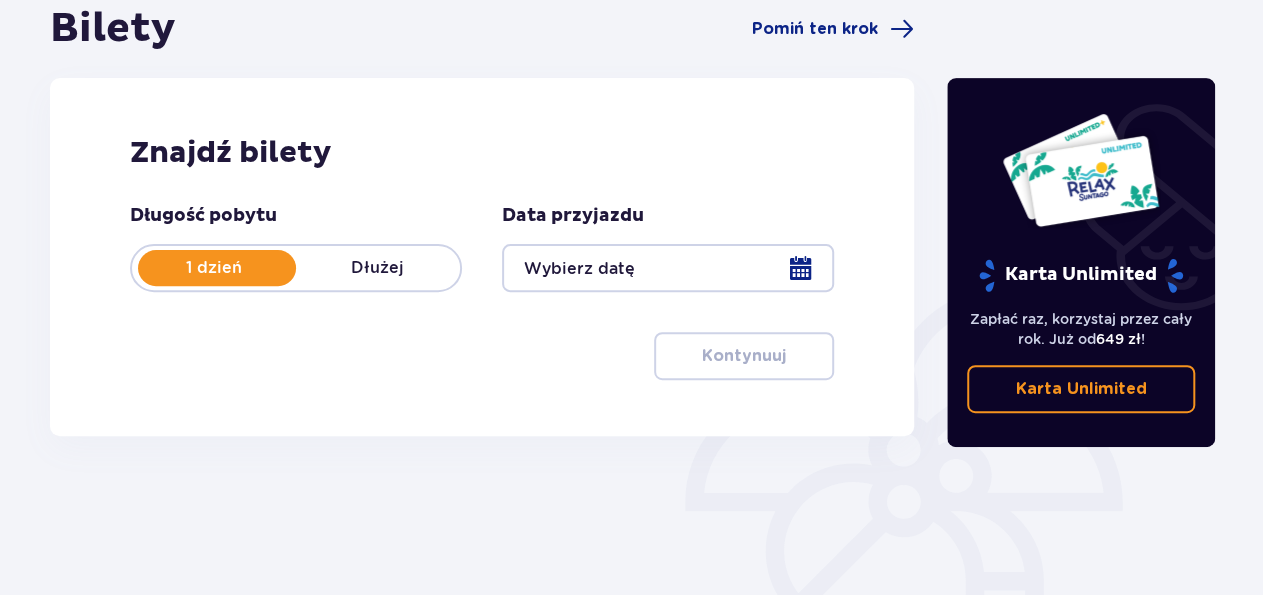 click at bounding box center [668, 268] 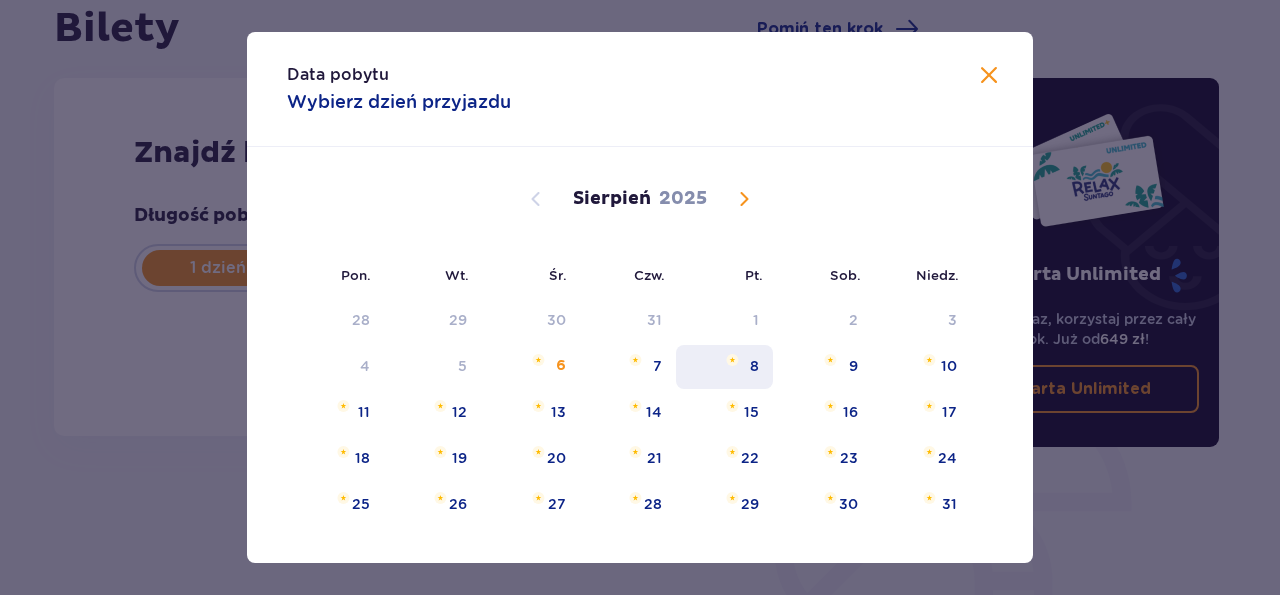 click on "8" at bounding box center [724, 367] 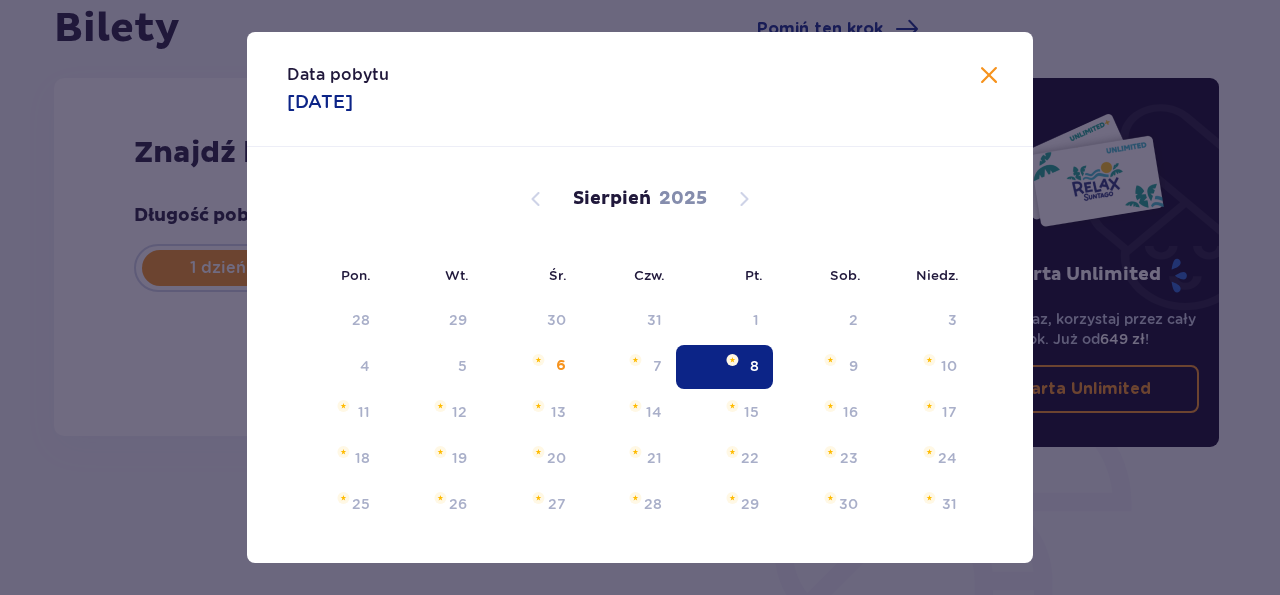 type on "08.08.25" 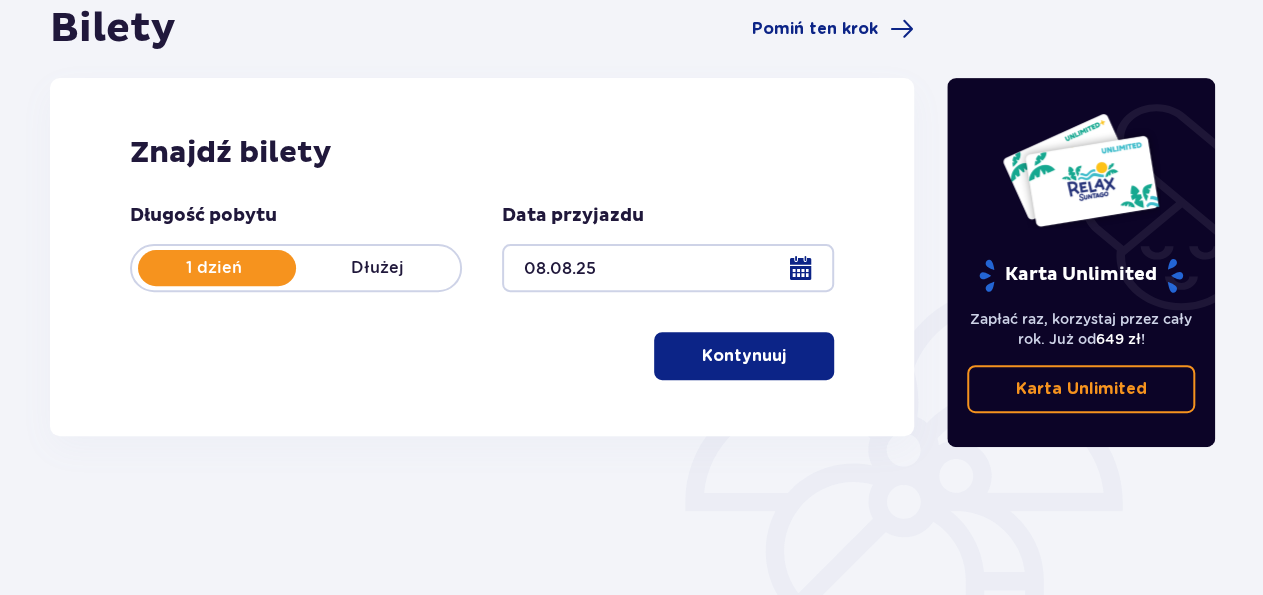click on "Kontynuuj" at bounding box center [744, 356] 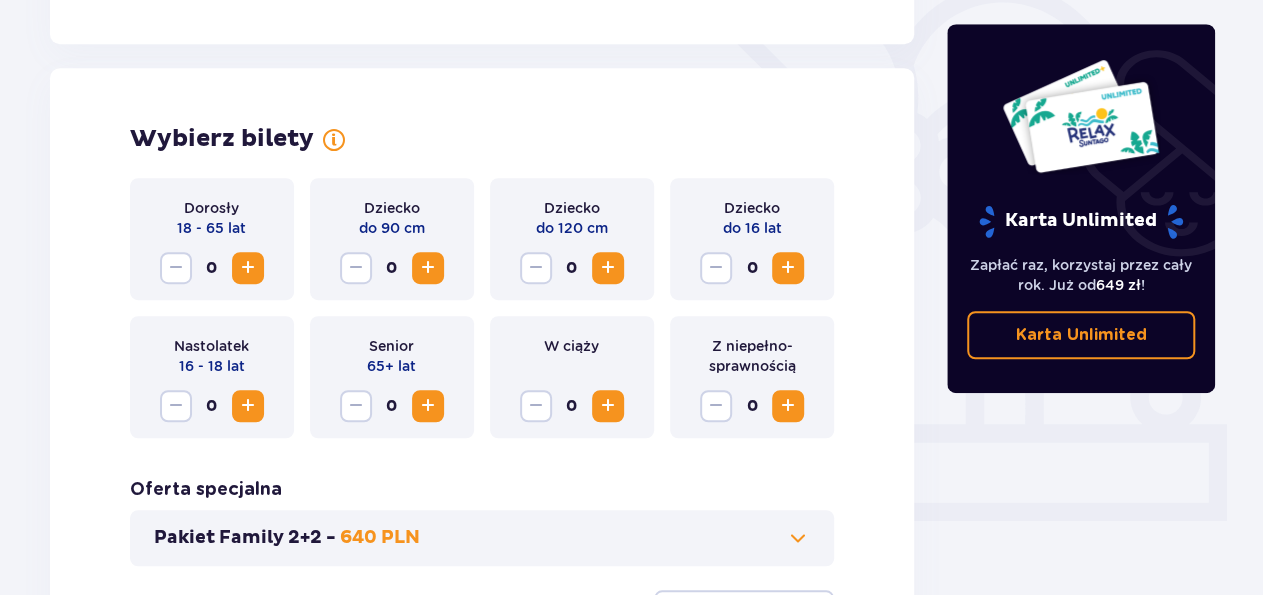 scroll, scrollTop: 556, scrollLeft: 0, axis: vertical 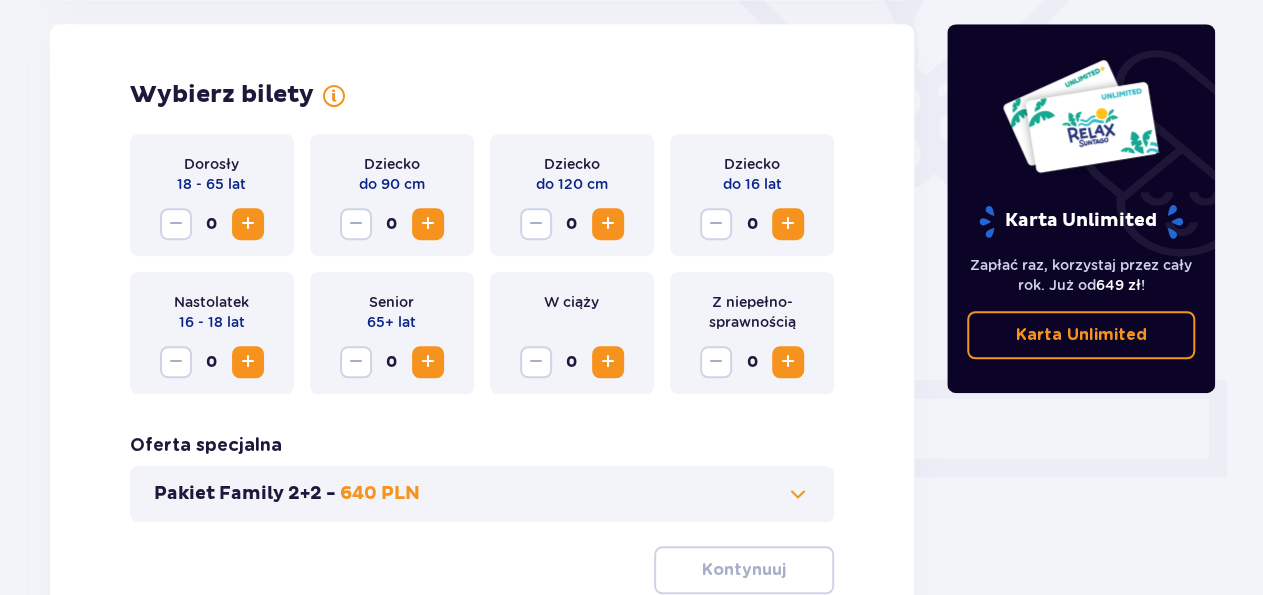click at bounding box center [248, 224] 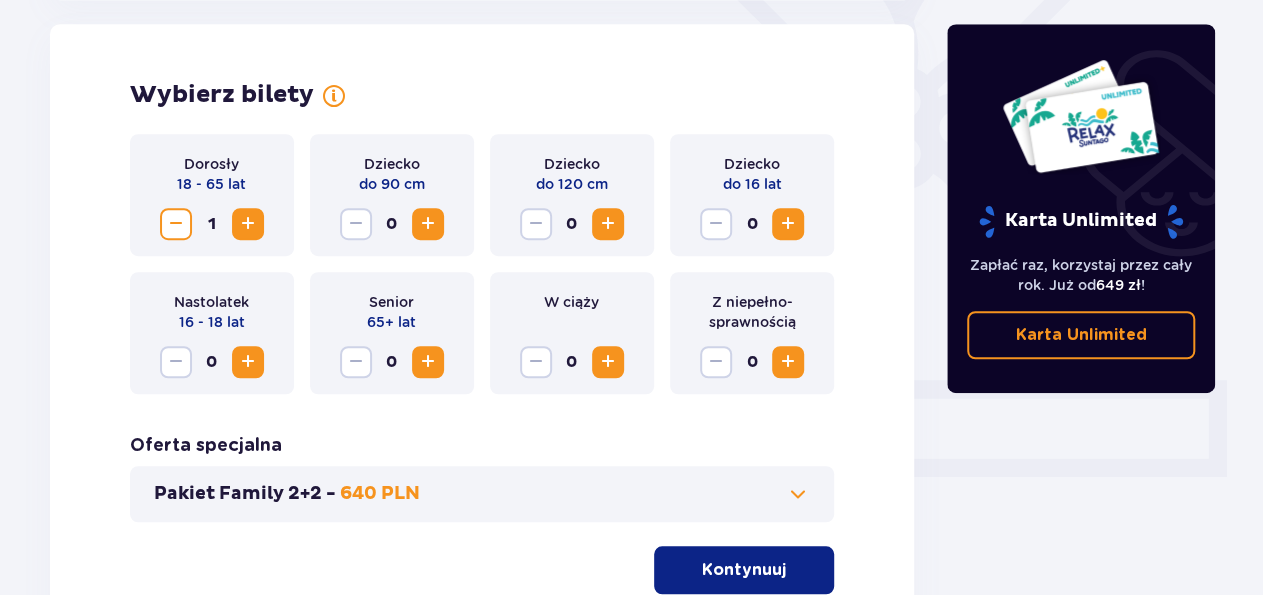 click at bounding box center [788, 224] 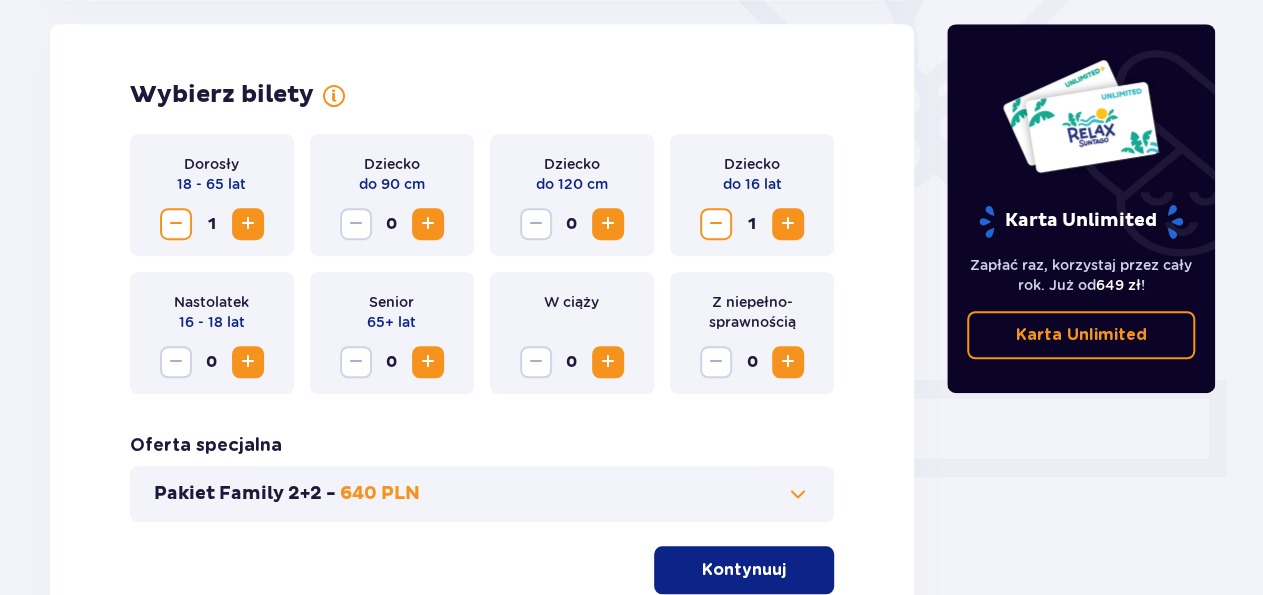 click at bounding box center (788, 224) 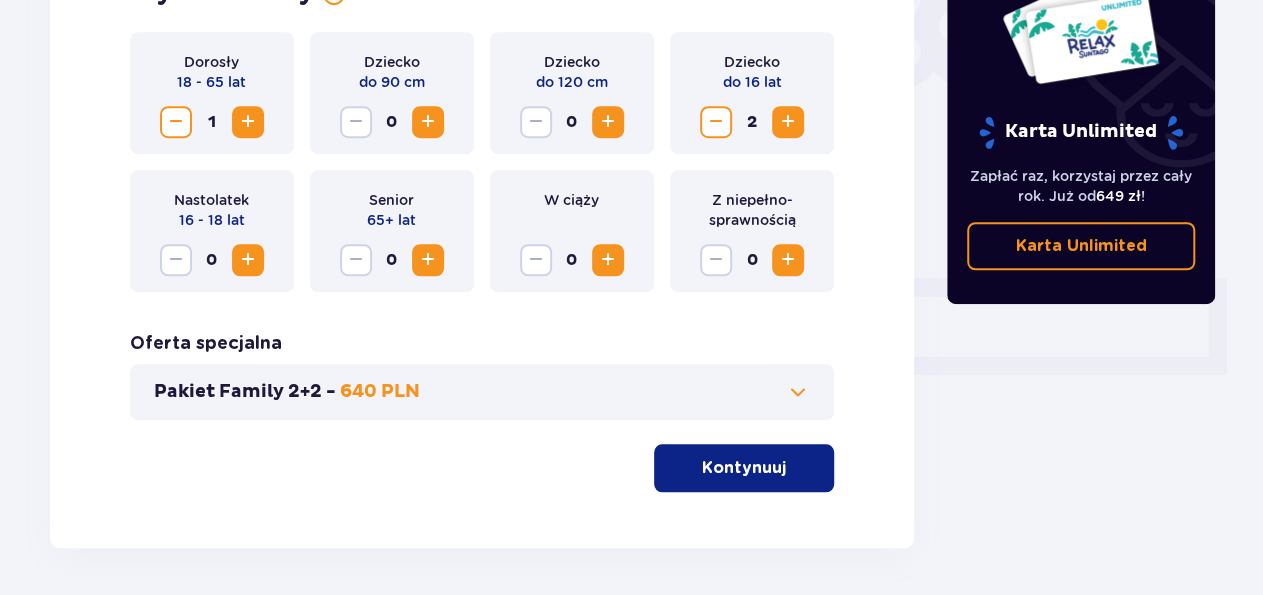 scroll, scrollTop: 661, scrollLeft: 0, axis: vertical 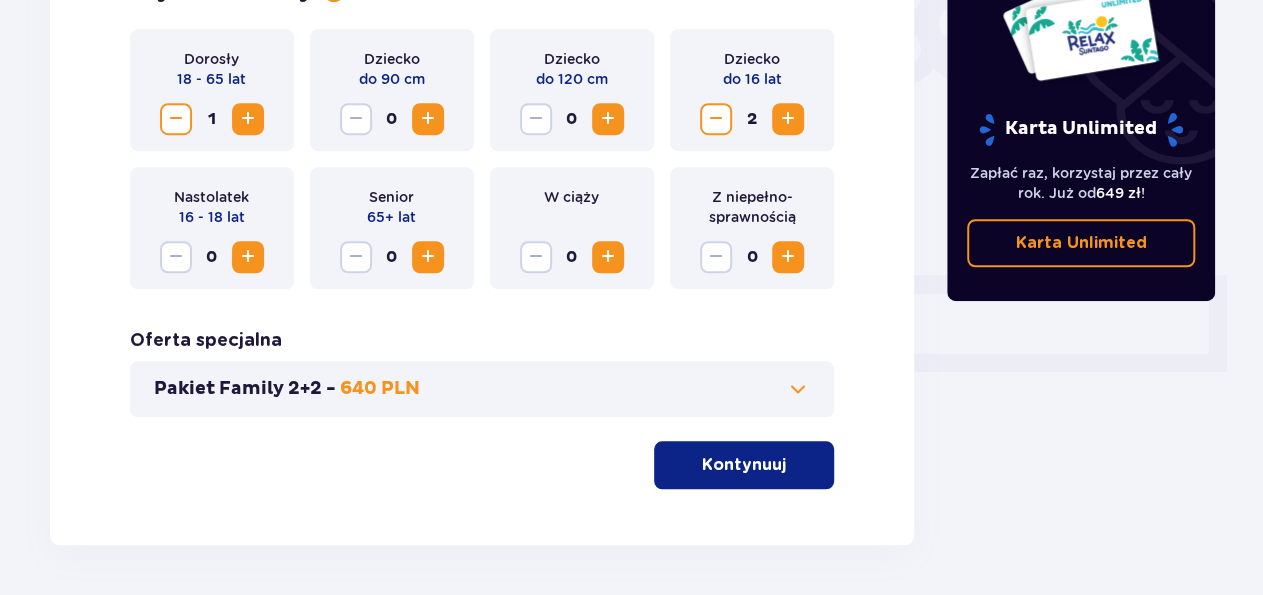 click at bounding box center (798, 389) 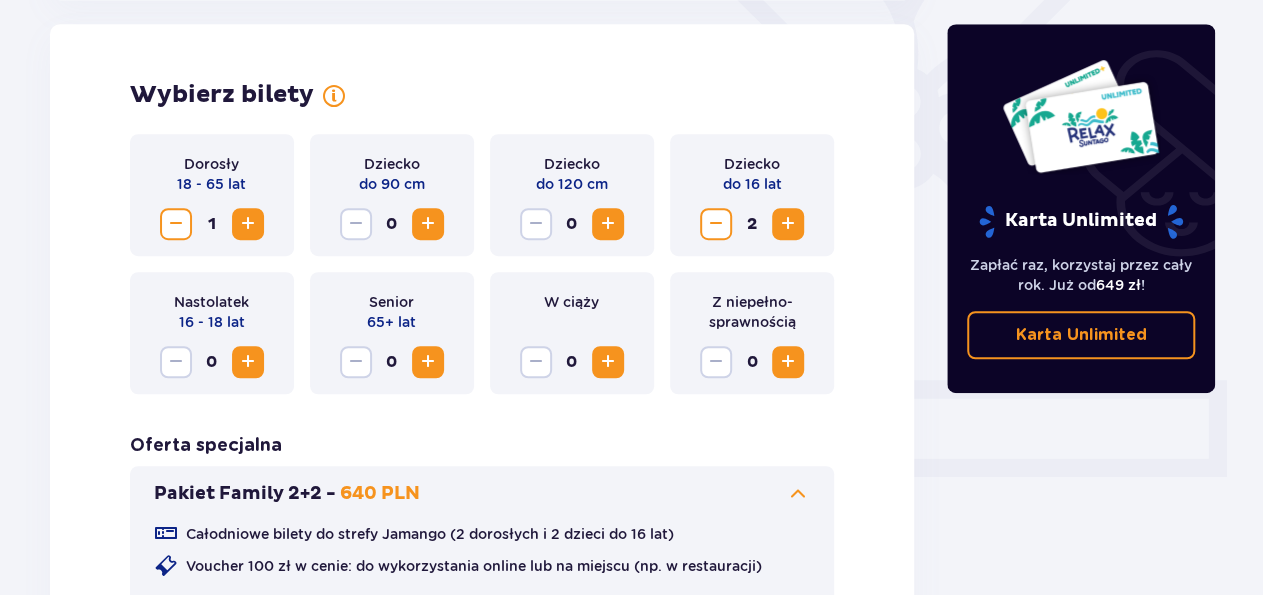 scroll, scrollTop: 556, scrollLeft: 0, axis: vertical 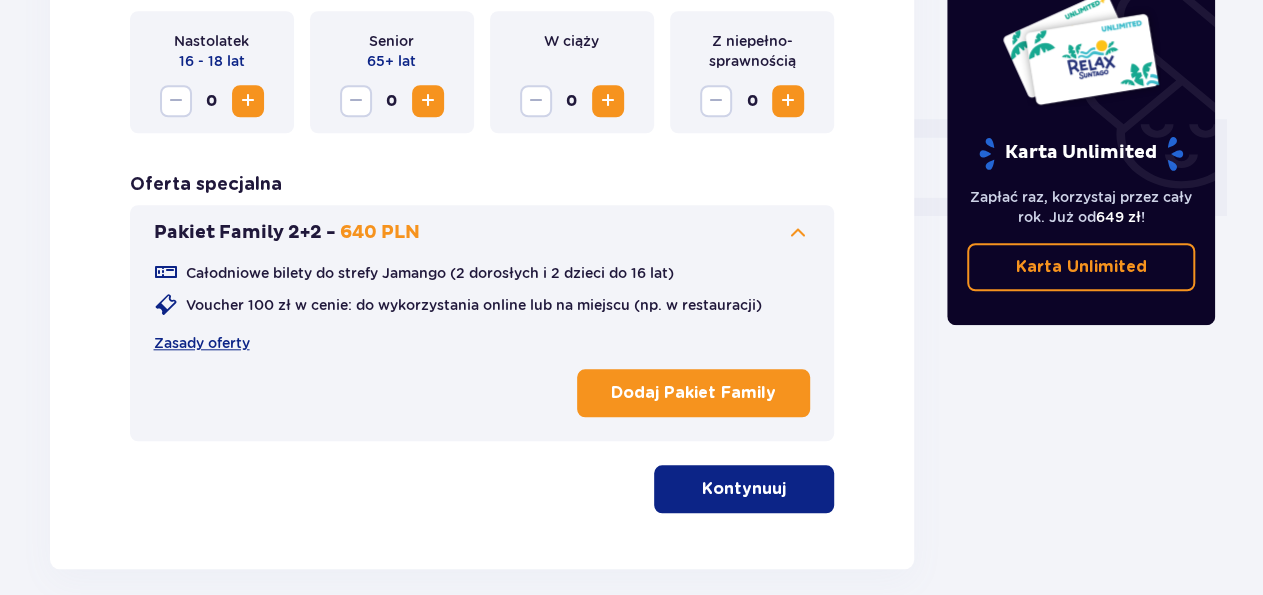 click on "Kontynuuj" at bounding box center [744, 489] 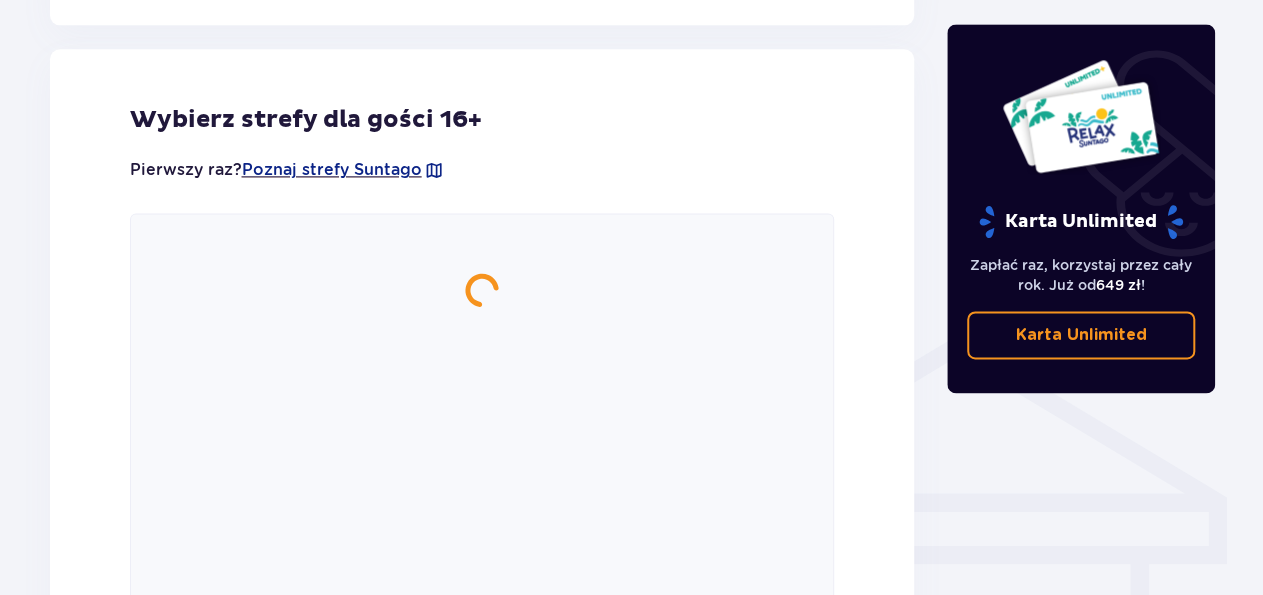 scroll, scrollTop: 1290, scrollLeft: 0, axis: vertical 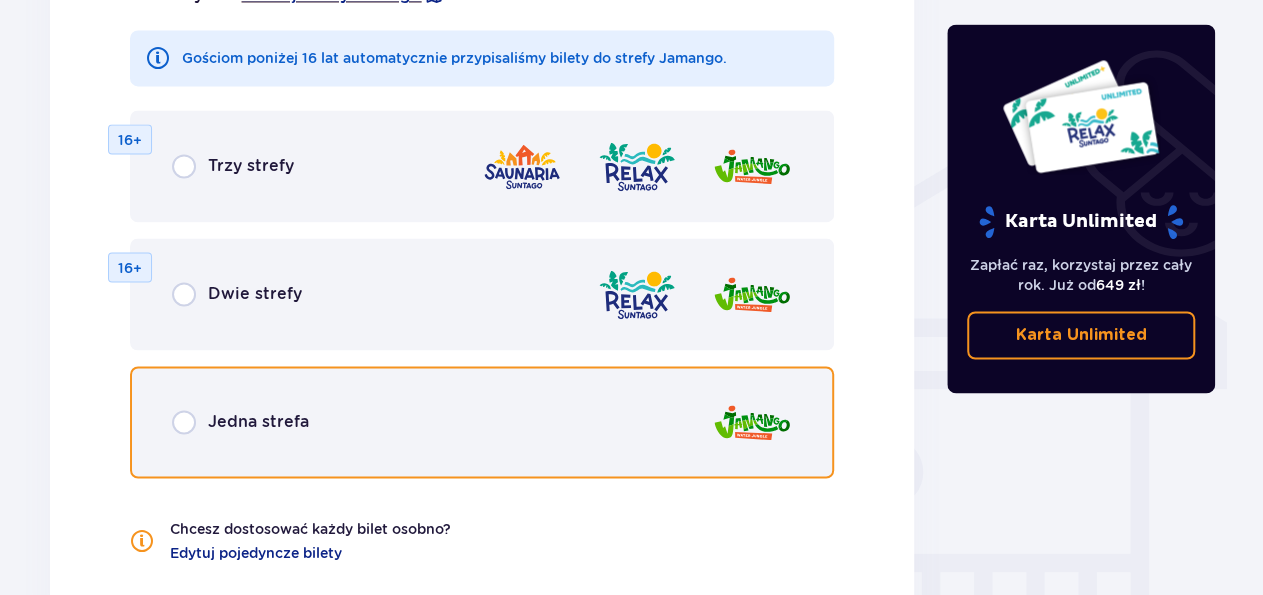 click at bounding box center [184, 422] 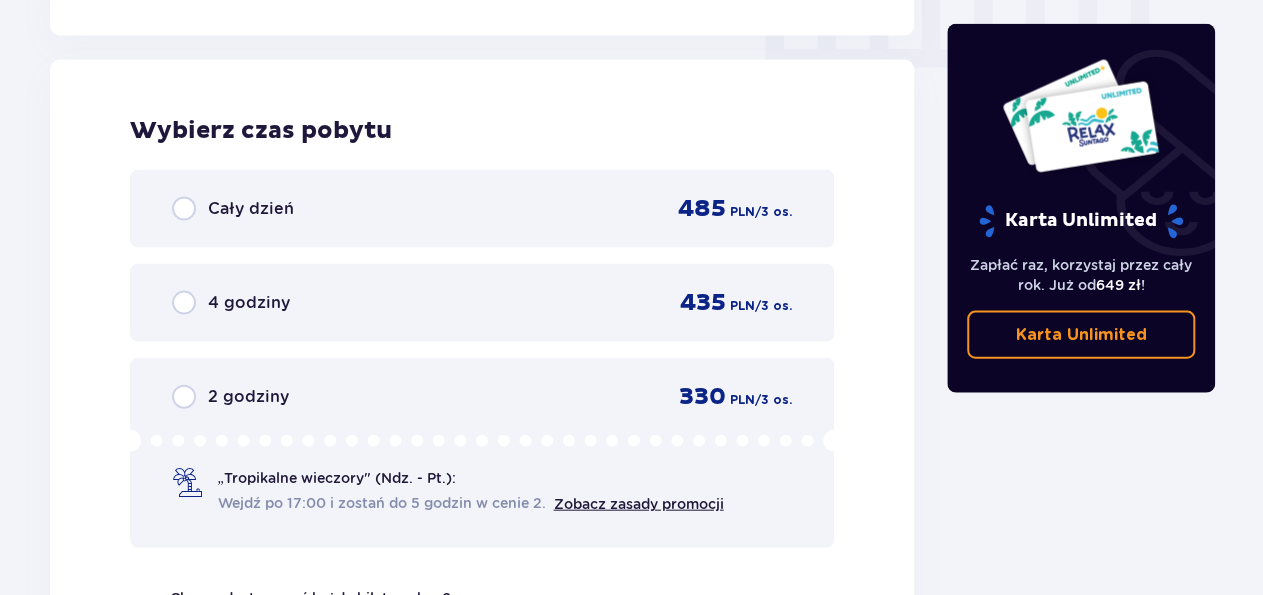 scroll, scrollTop: 2058, scrollLeft: 0, axis: vertical 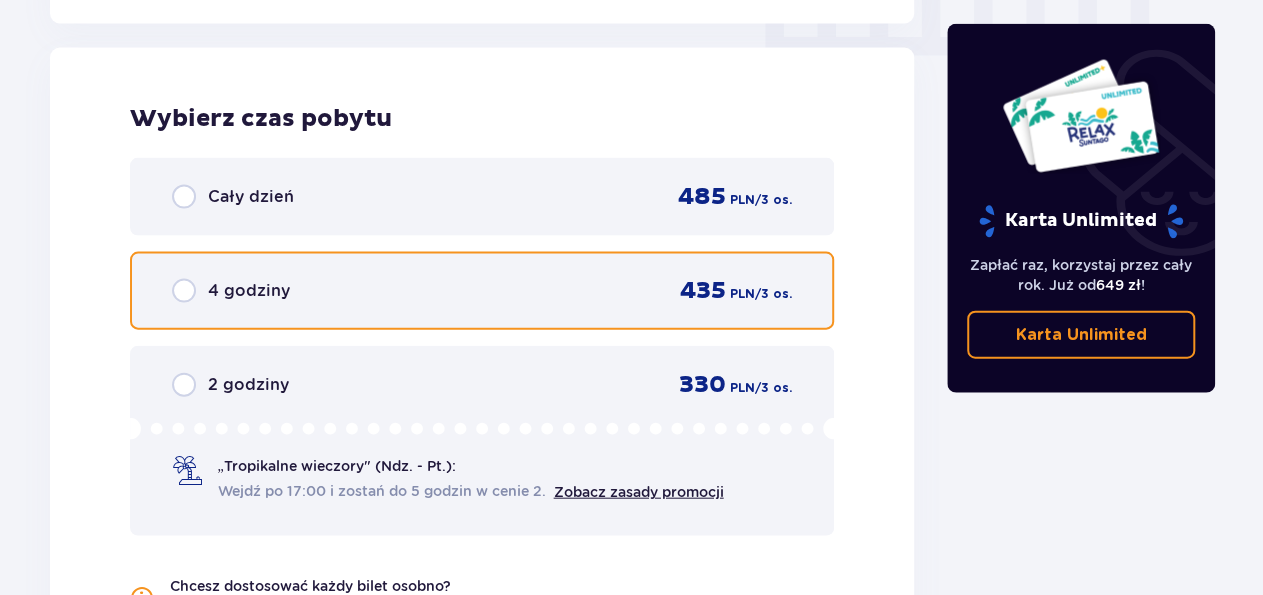 click at bounding box center (184, 291) 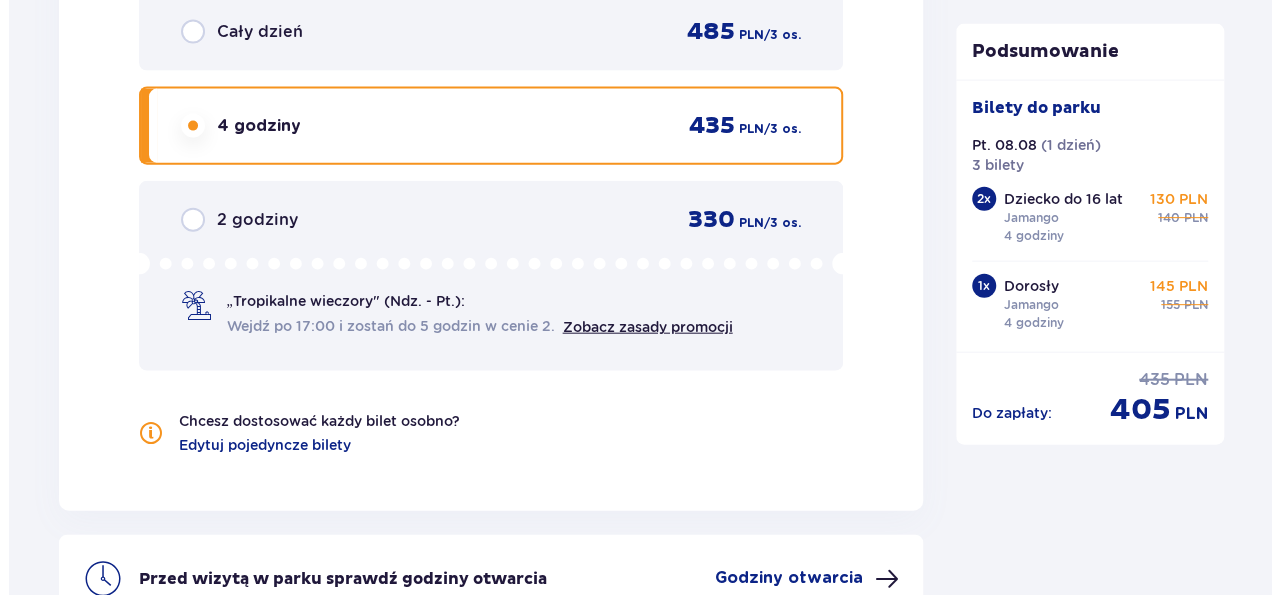 scroll, scrollTop: 2426, scrollLeft: 0, axis: vertical 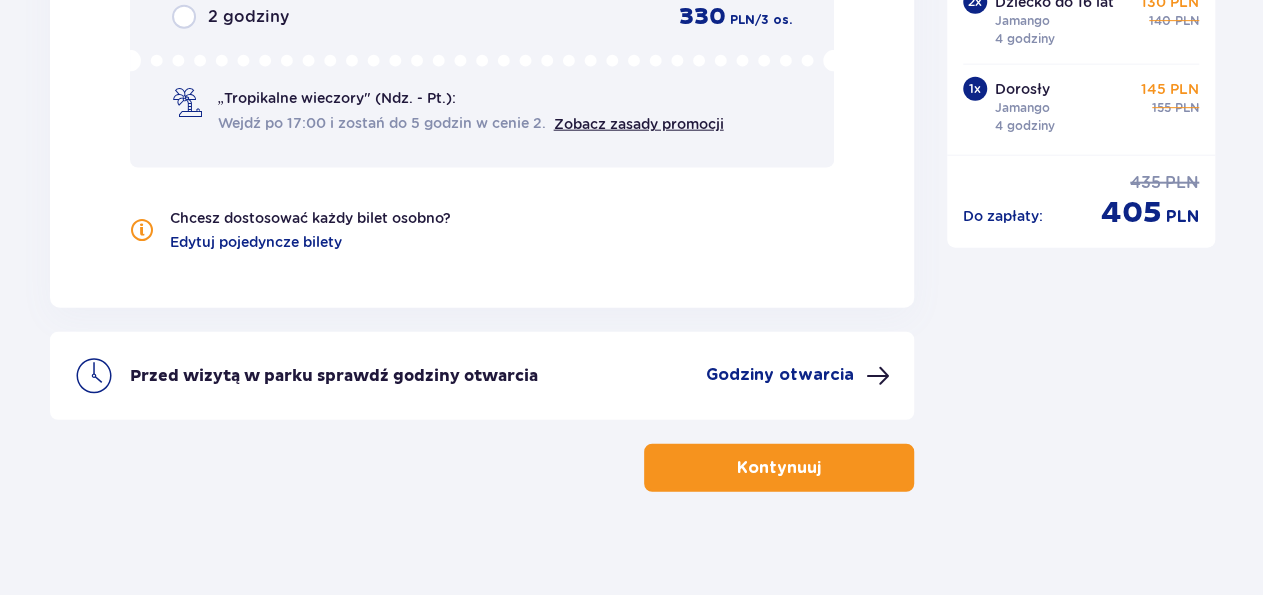 click at bounding box center (878, 376) 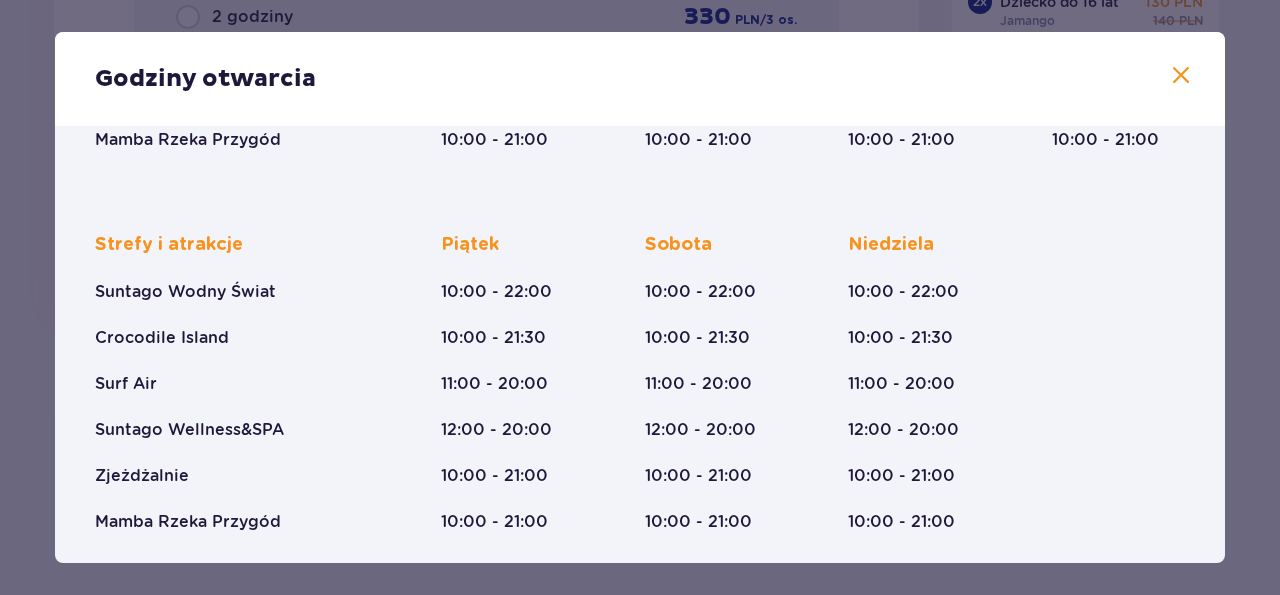 scroll, scrollTop: 443, scrollLeft: 0, axis: vertical 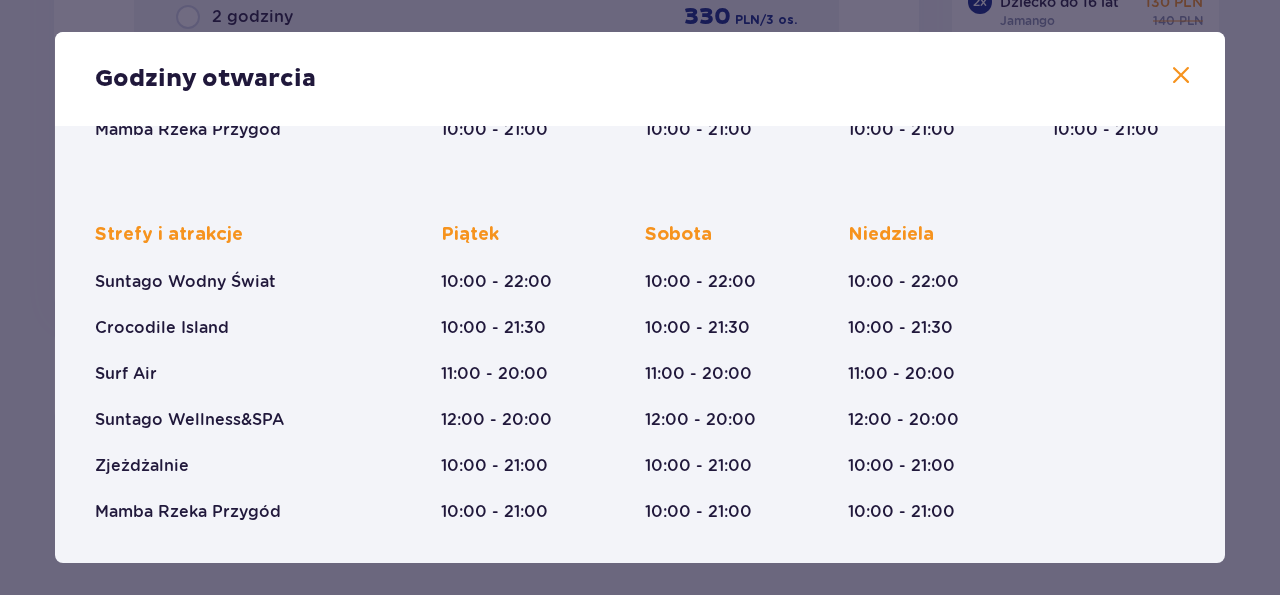 click at bounding box center (1181, 76) 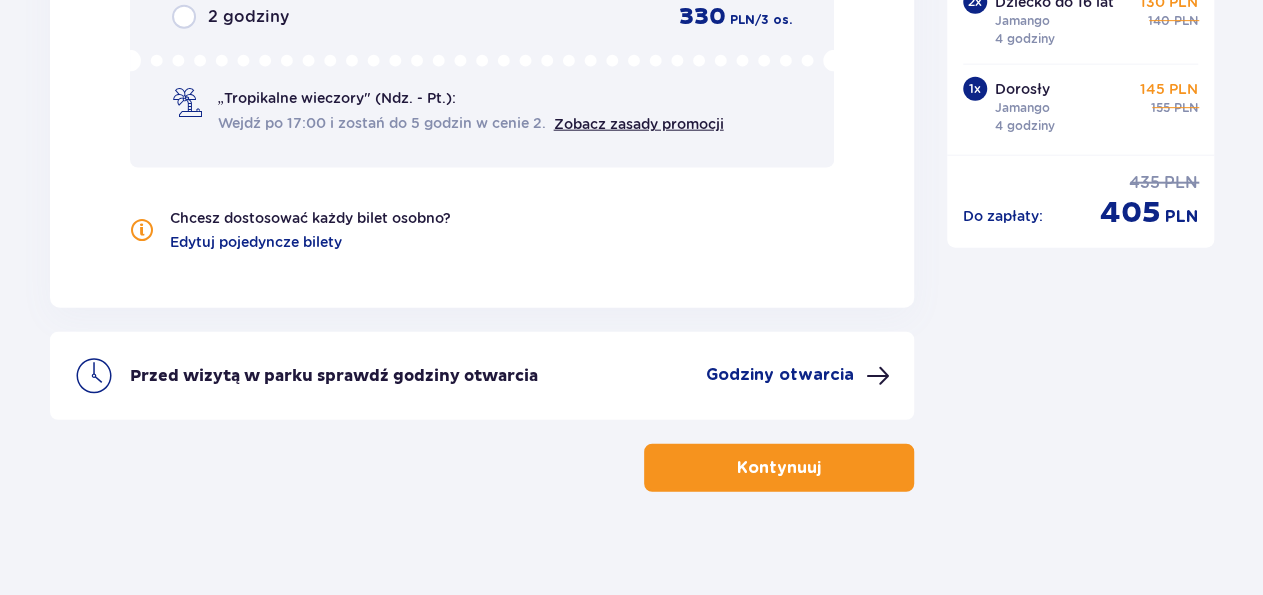 scroll, scrollTop: 2426, scrollLeft: 0, axis: vertical 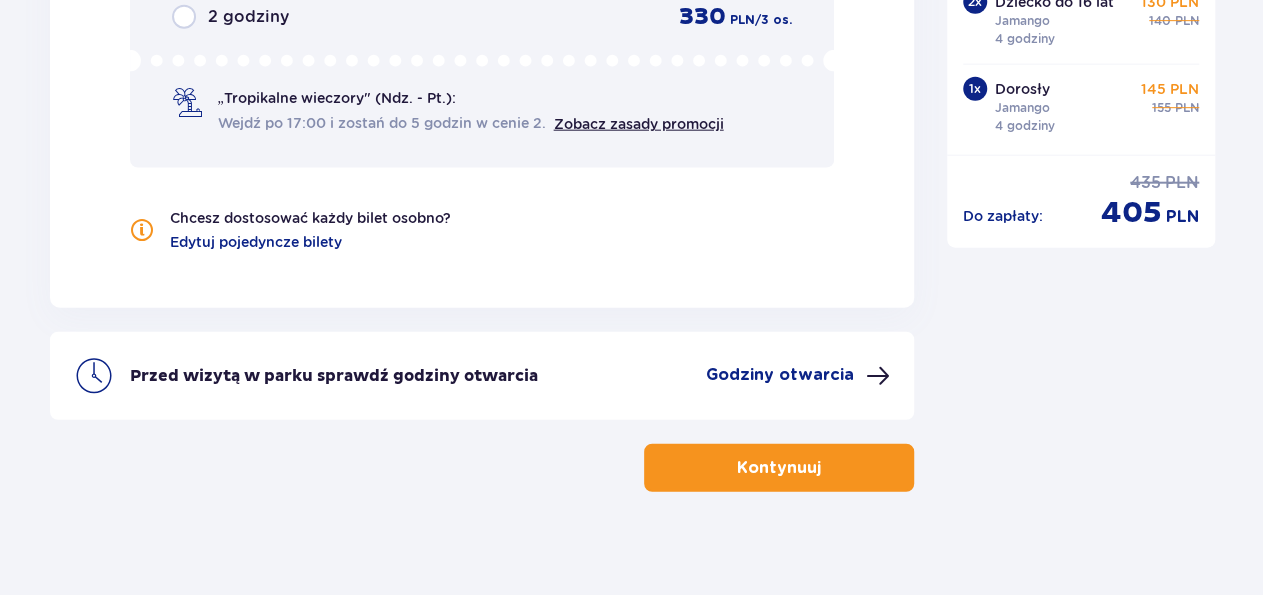 click at bounding box center [825, 468] 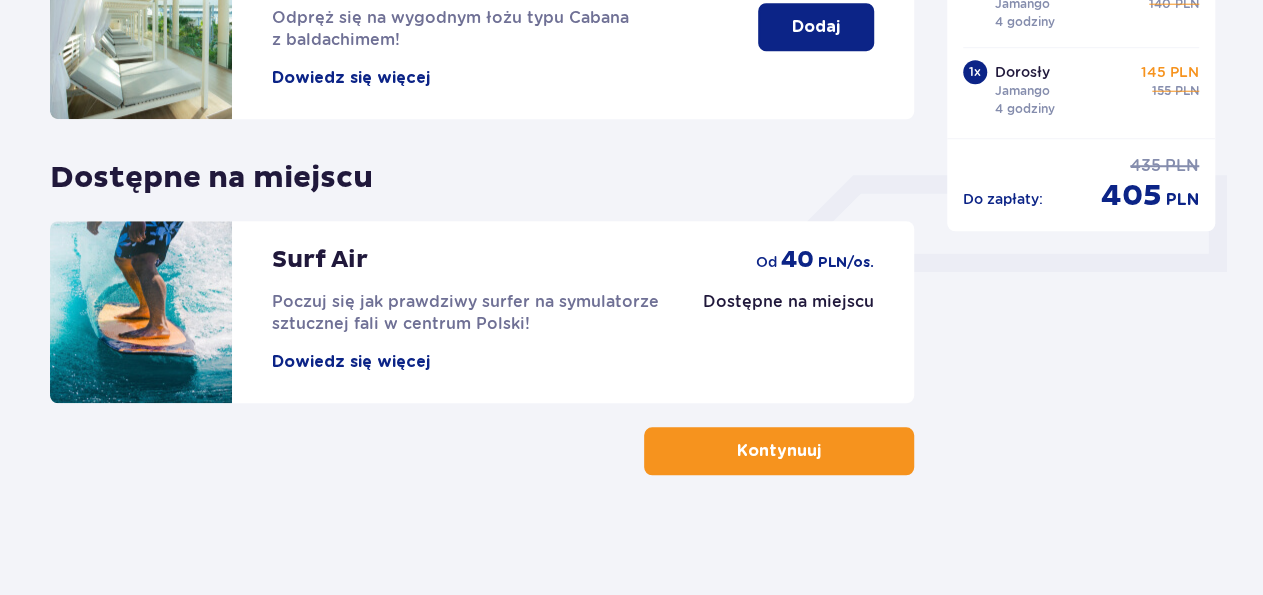 scroll, scrollTop: 0, scrollLeft: 0, axis: both 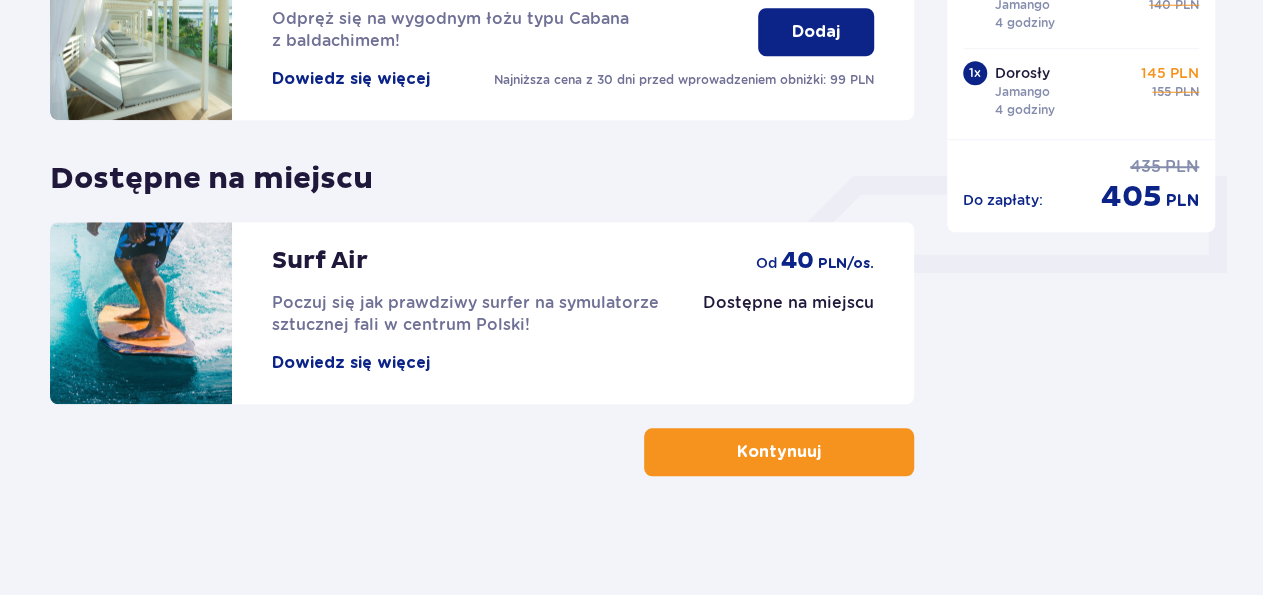 click on "Kontynuuj" at bounding box center (779, 452) 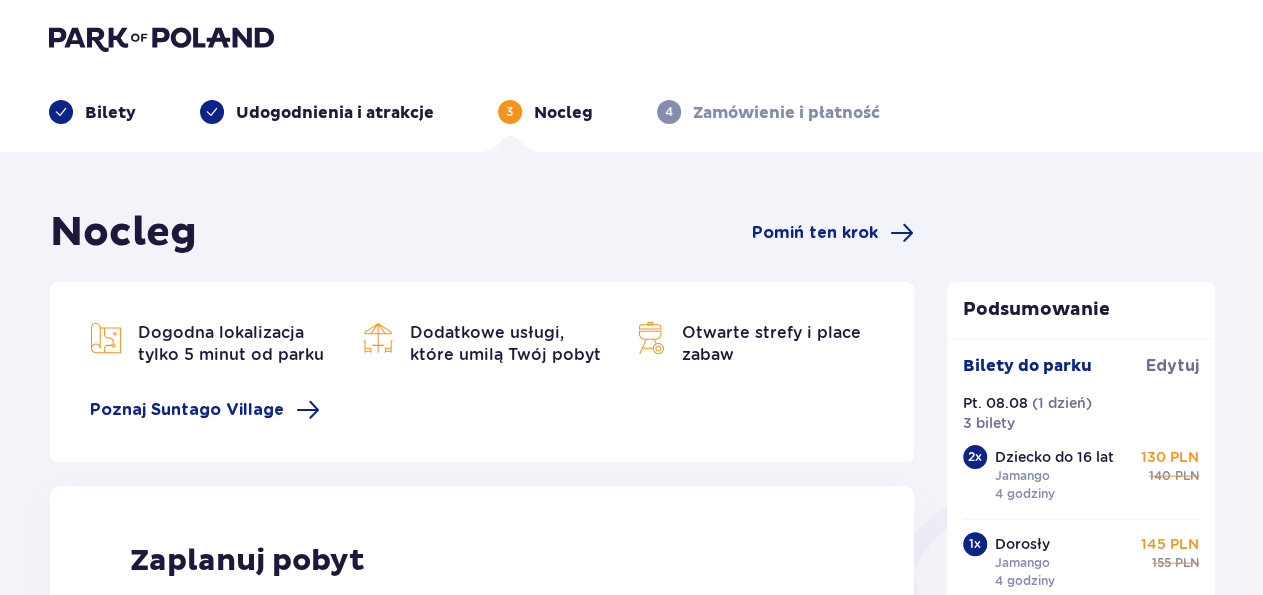 scroll, scrollTop: 0, scrollLeft: 0, axis: both 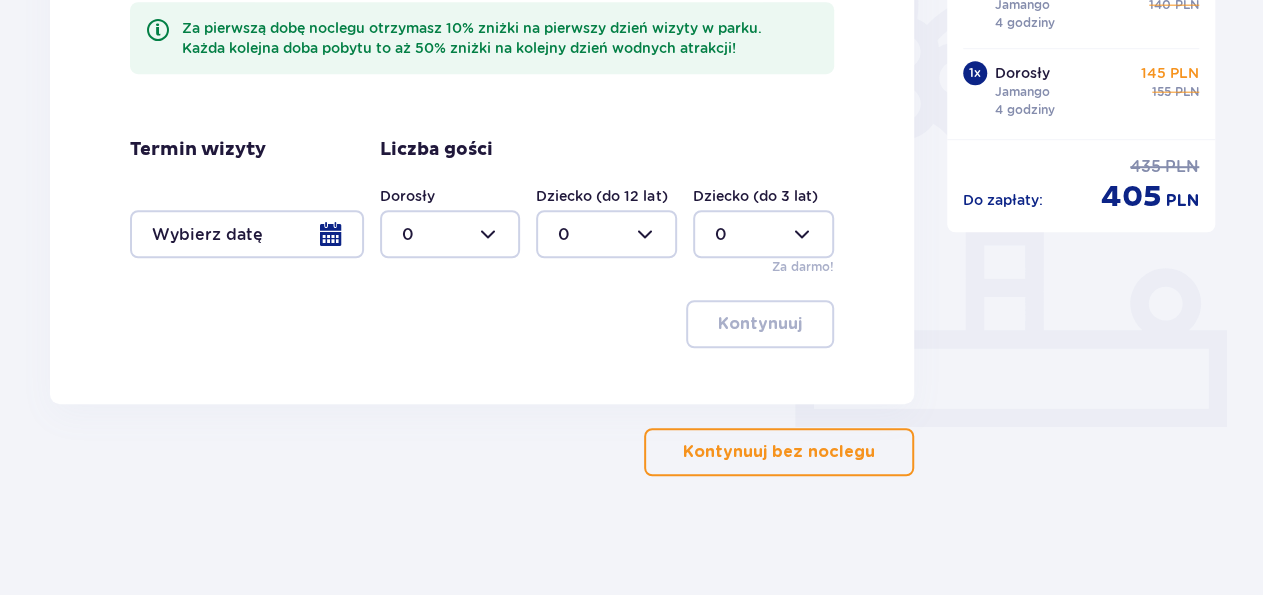 click on "Kontynuuj bez noclegu" at bounding box center [779, 452] 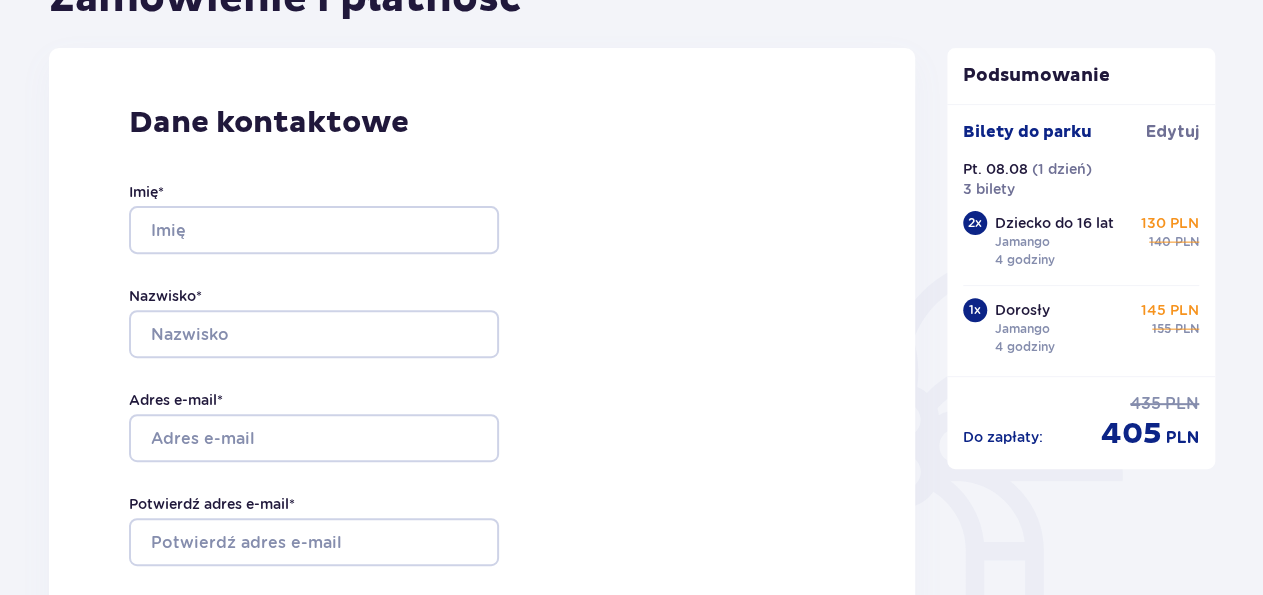 scroll, scrollTop: 0, scrollLeft: 0, axis: both 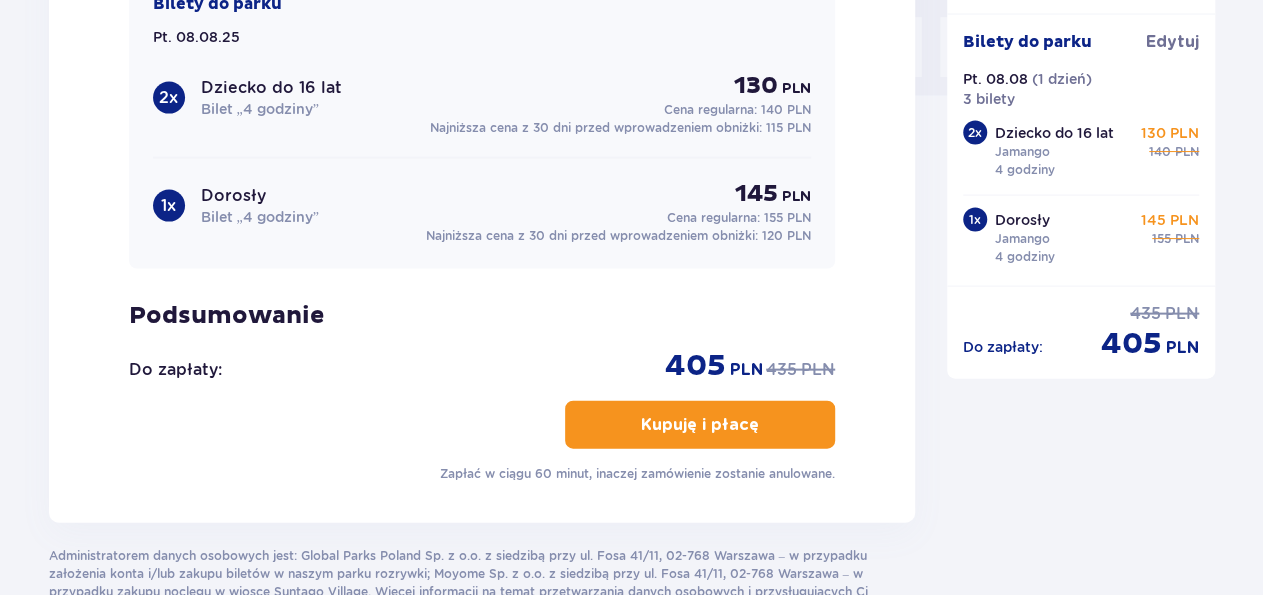 click on "Kupuję i płacę" at bounding box center [700, 424] 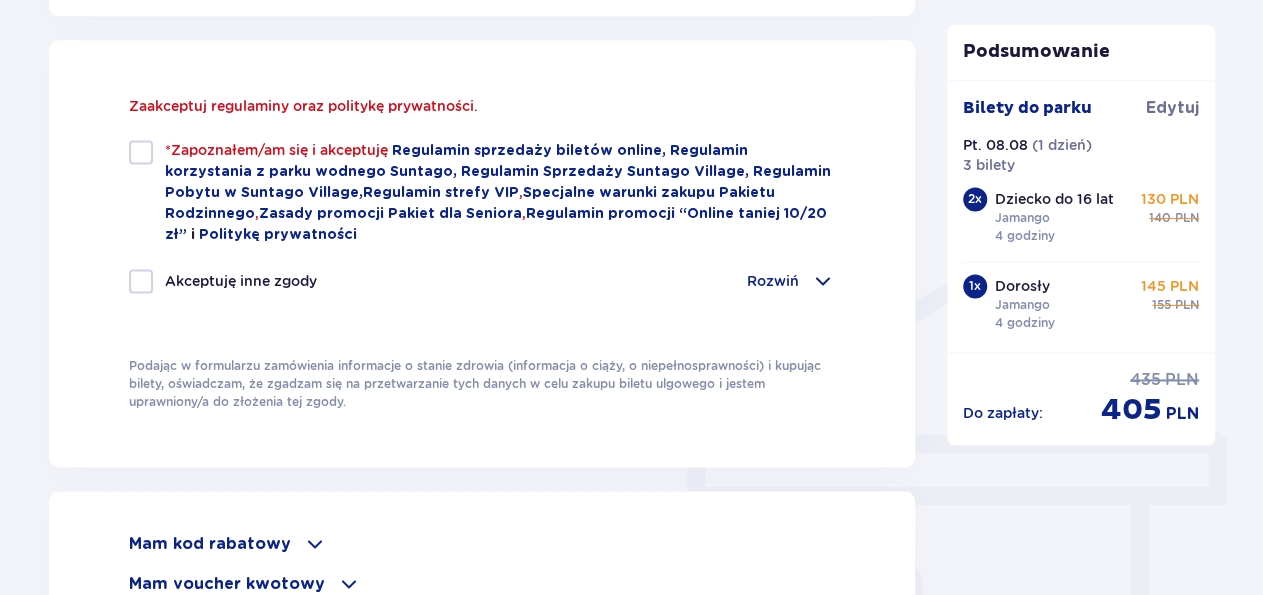 scroll, scrollTop: 1344, scrollLeft: 0, axis: vertical 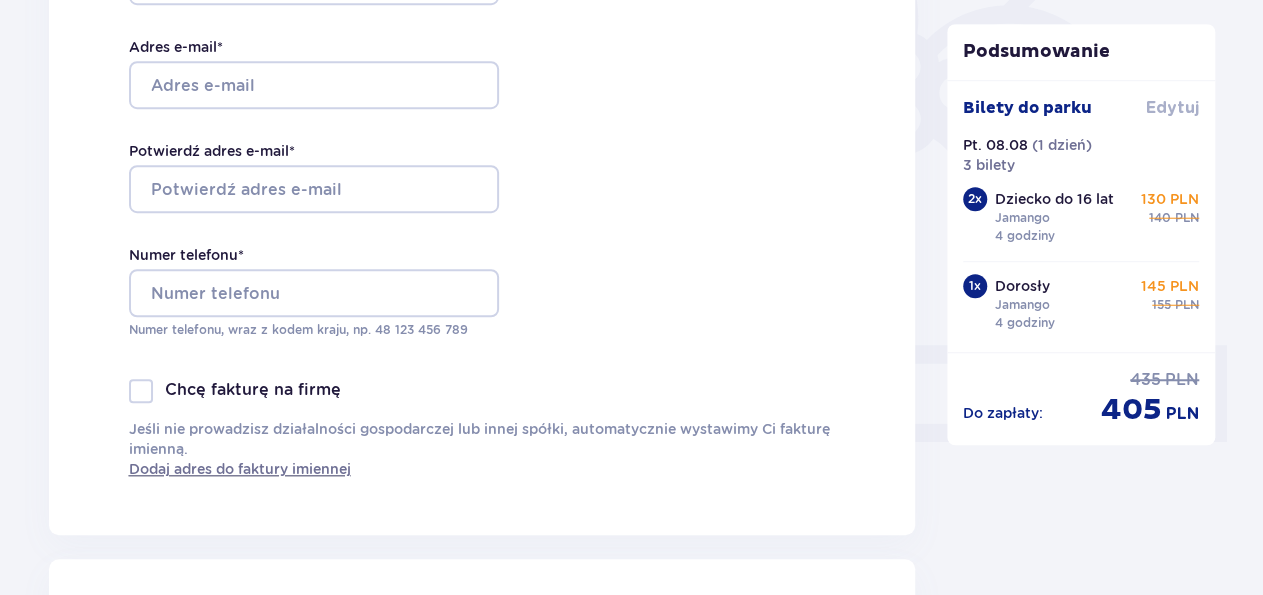 click on "Edytuj" at bounding box center (1172, 108) 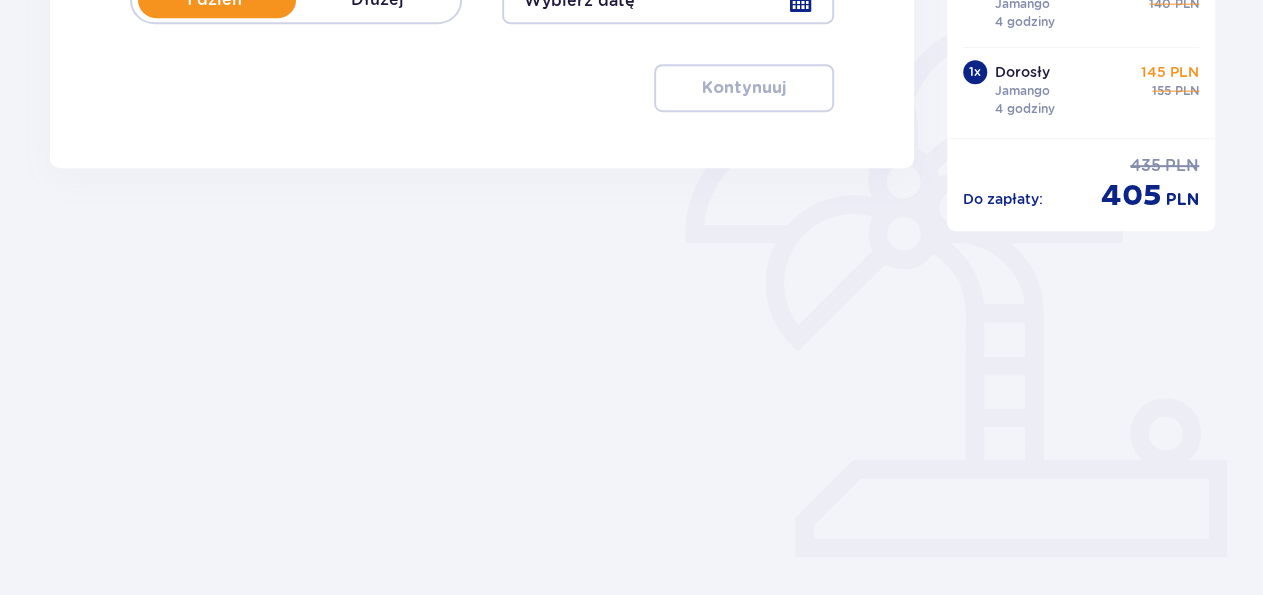 scroll, scrollTop: 0, scrollLeft: 0, axis: both 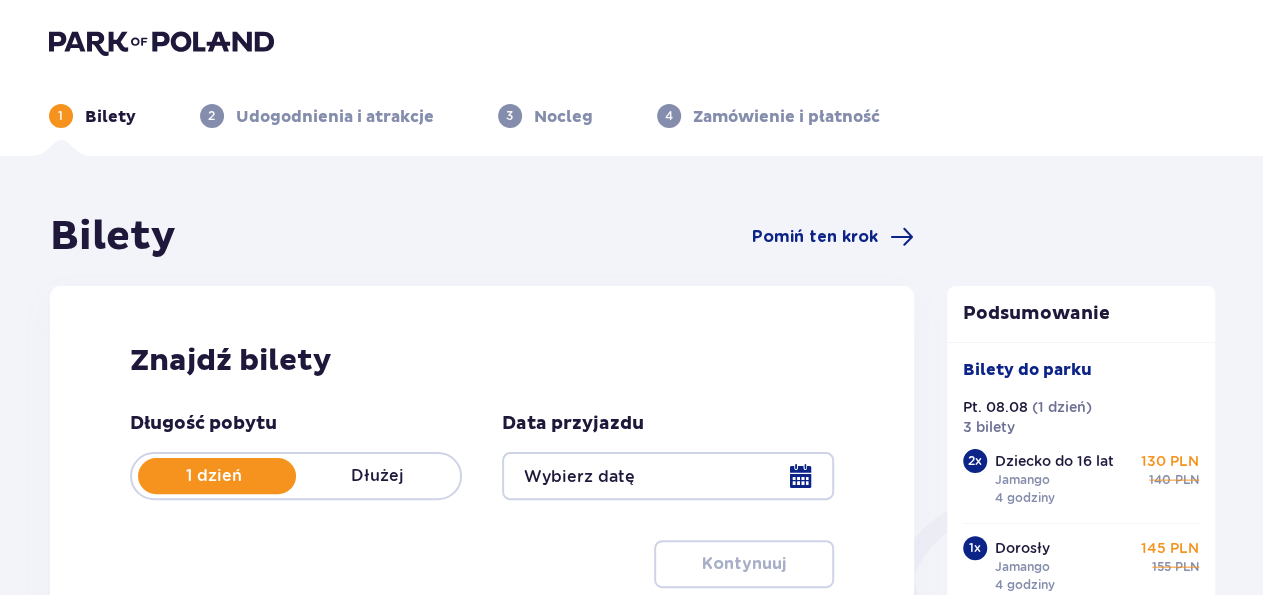 type on "08.08.25" 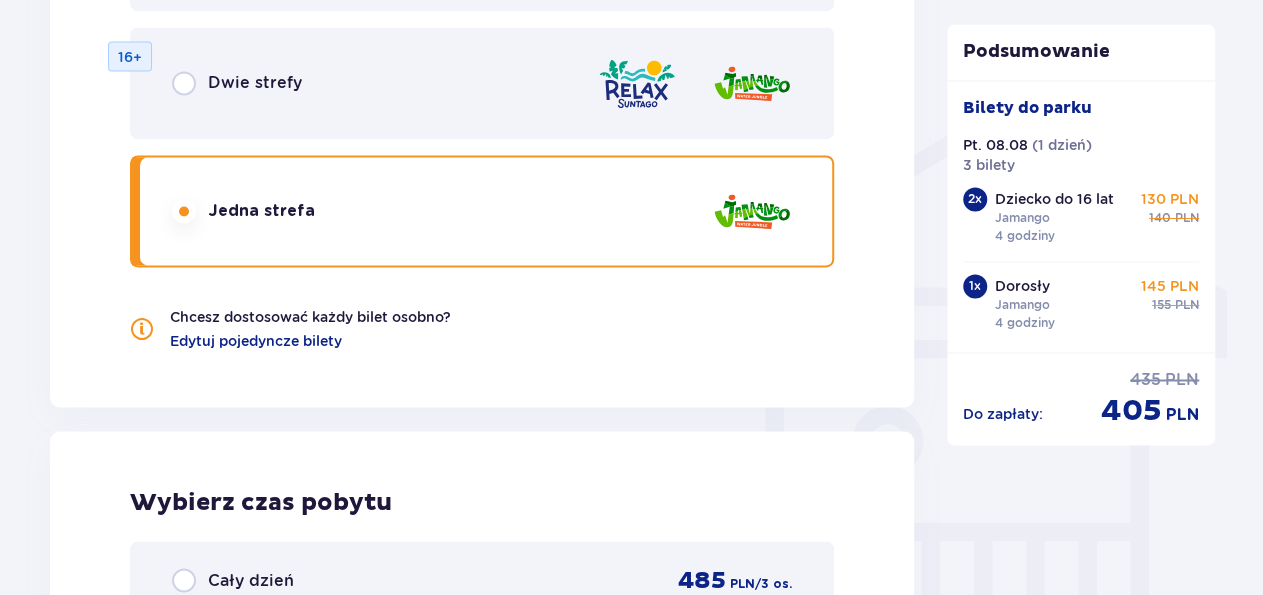 scroll, scrollTop: 1505, scrollLeft: 0, axis: vertical 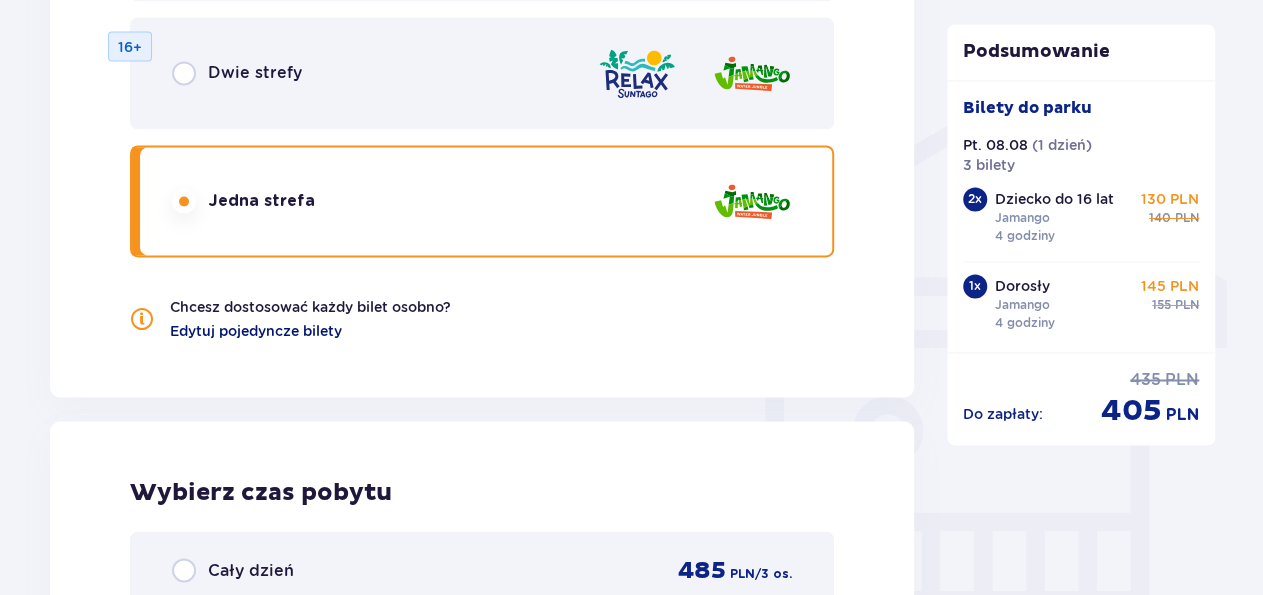 click on "Edytuj pojedyncze bilety" at bounding box center [256, 331] 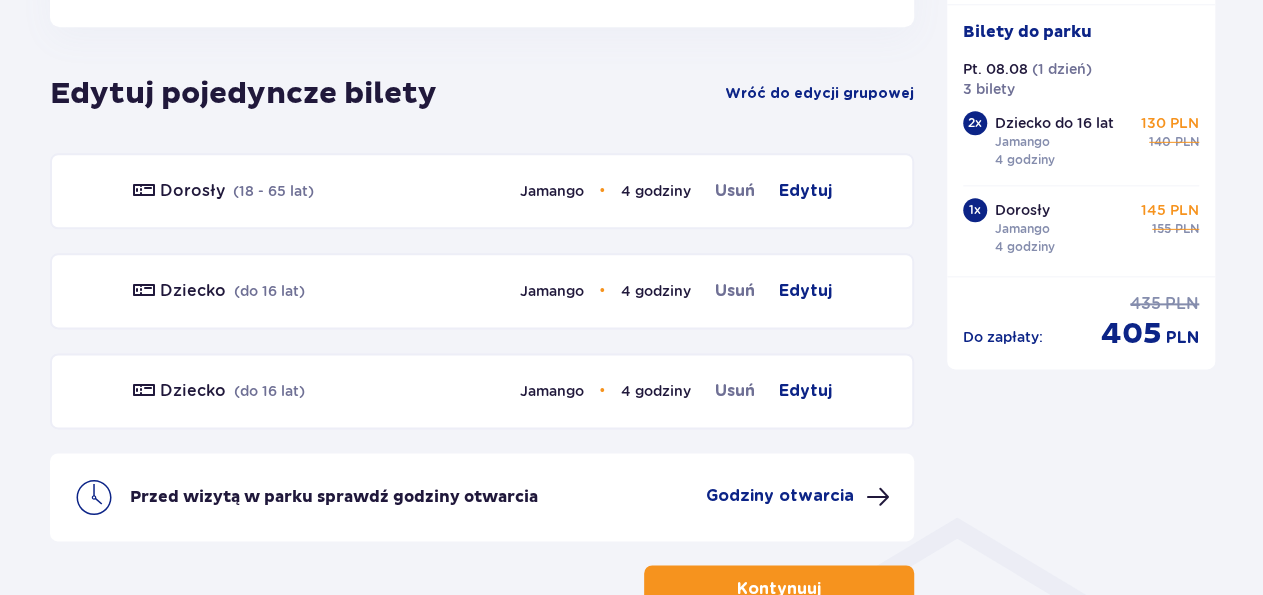 scroll, scrollTop: 1110, scrollLeft: 0, axis: vertical 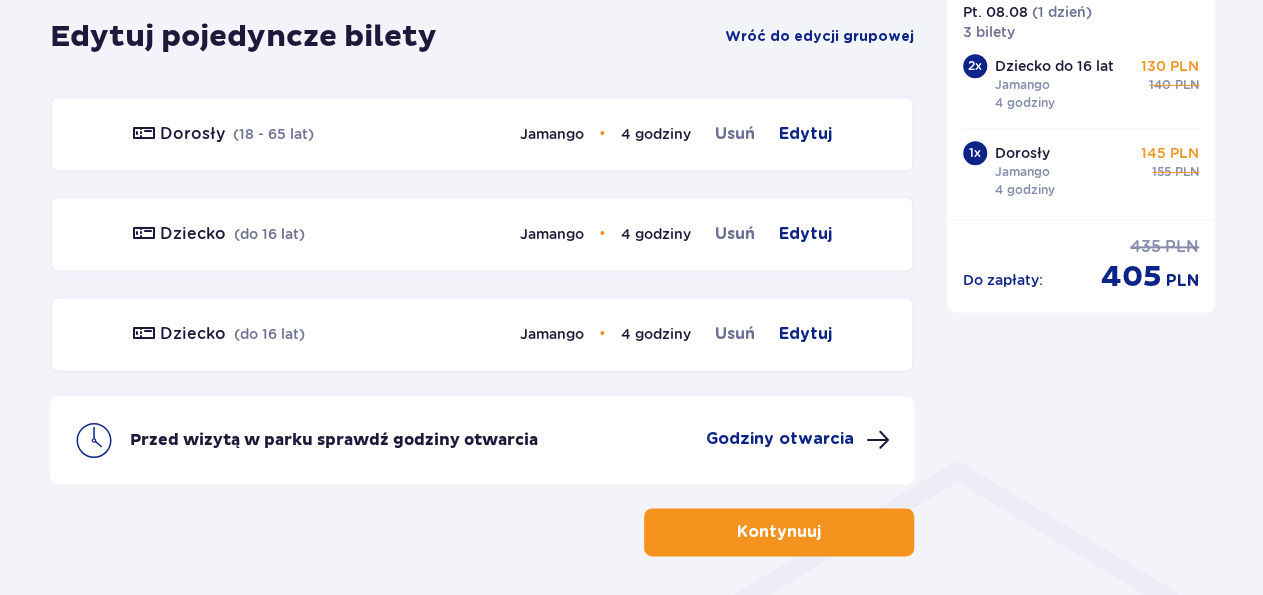 click on "Kontynuuj" at bounding box center (779, 532) 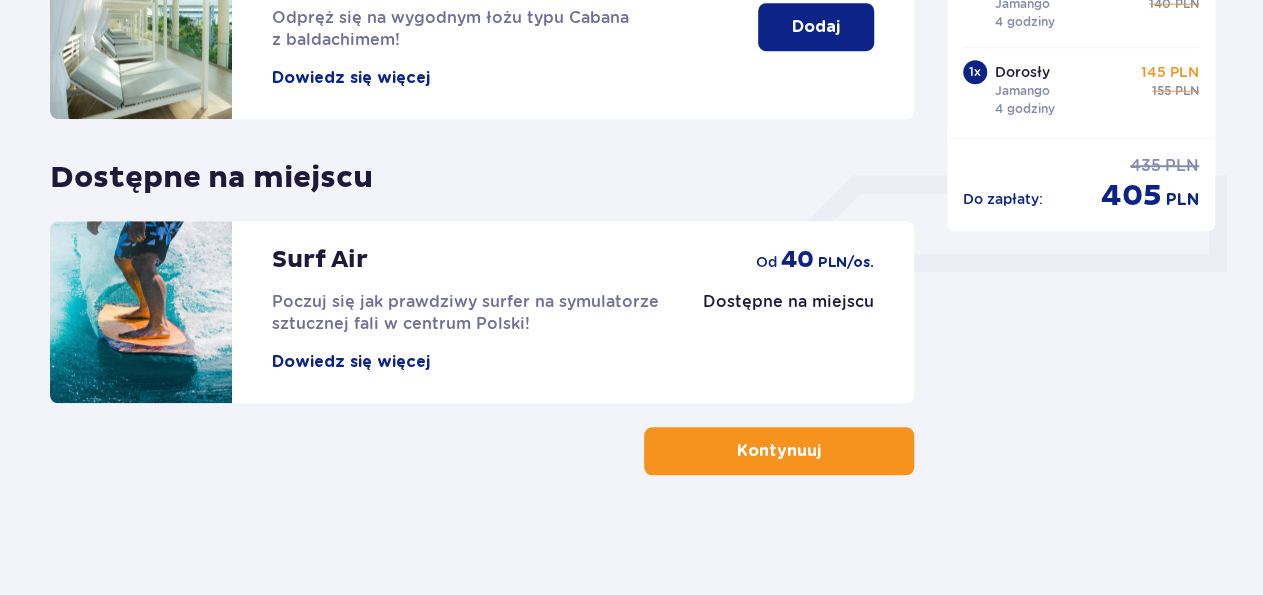 scroll, scrollTop: 0, scrollLeft: 0, axis: both 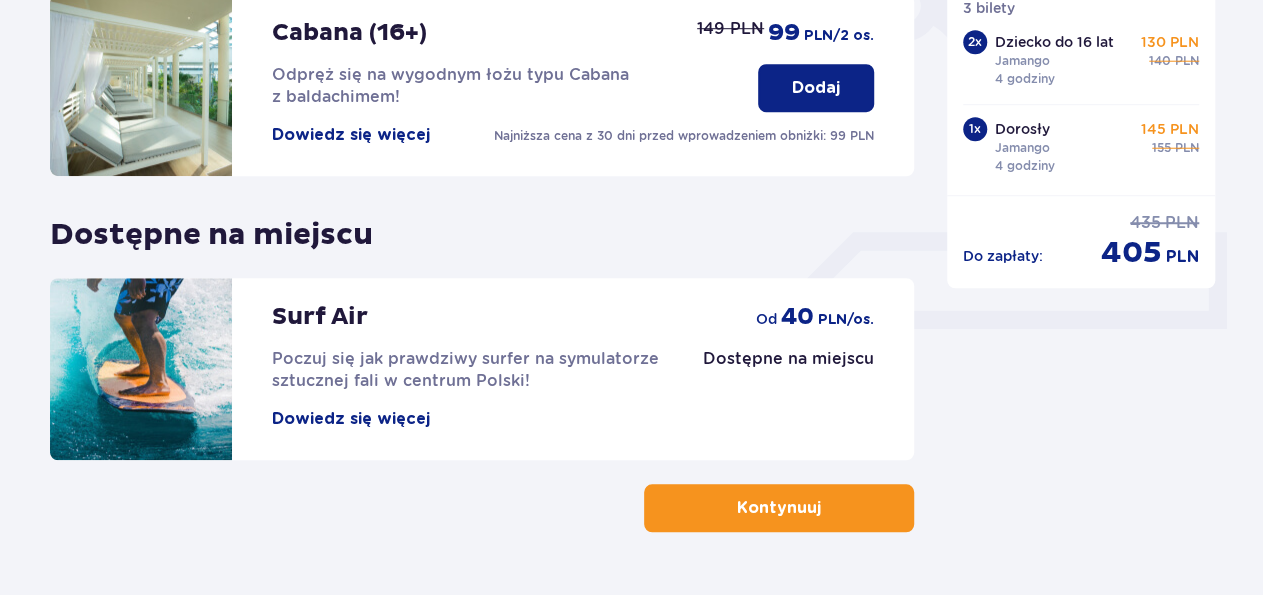click on "Kontynuuj" at bounding box center (779, 508) 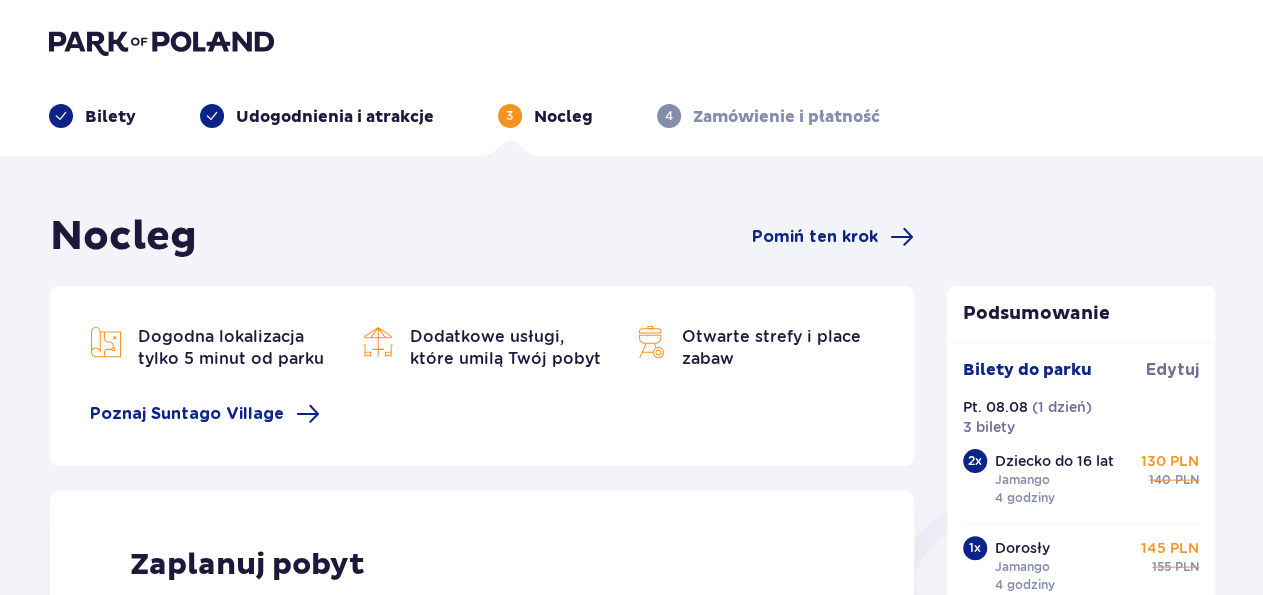 scroll, scrollTop: 0, scrollLeft: 0, axis: both 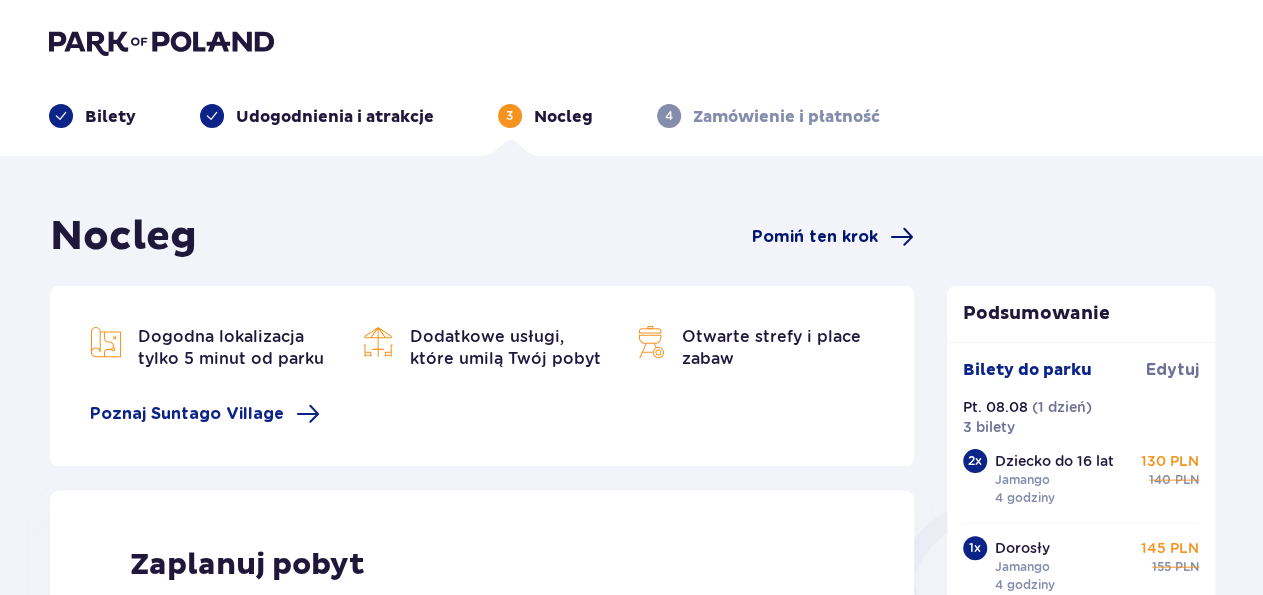 click on "Pomiń ten krok" at bounding box center (815, 237) 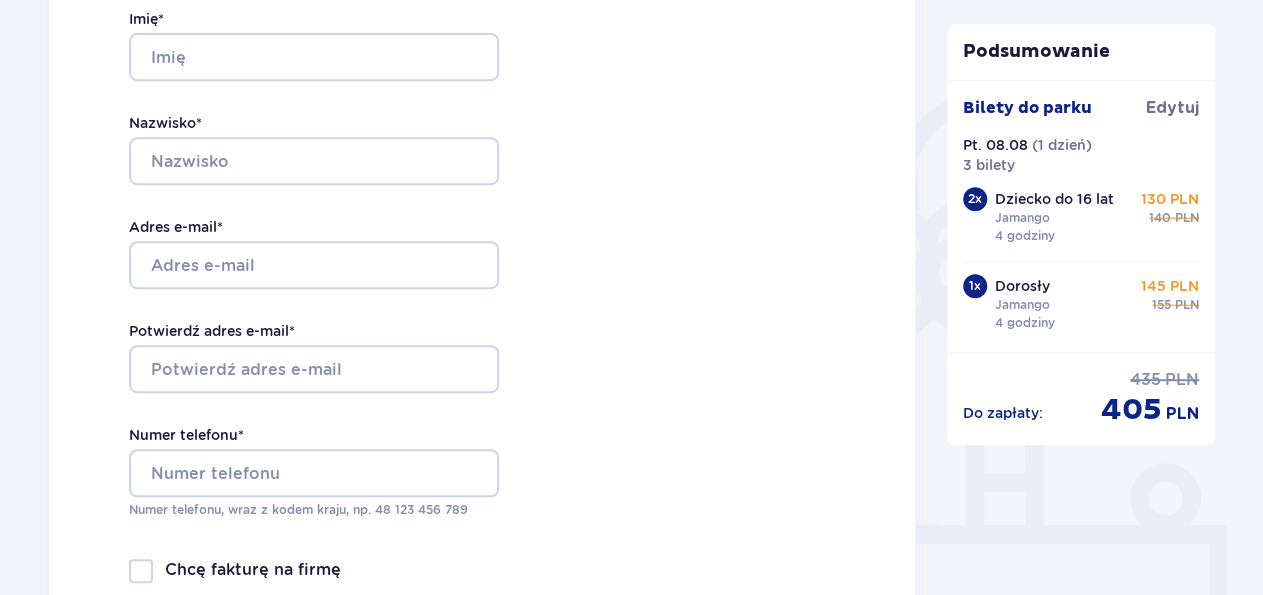 scroll, scrollTop: 434, scrollLeft: 0, axis: vertical 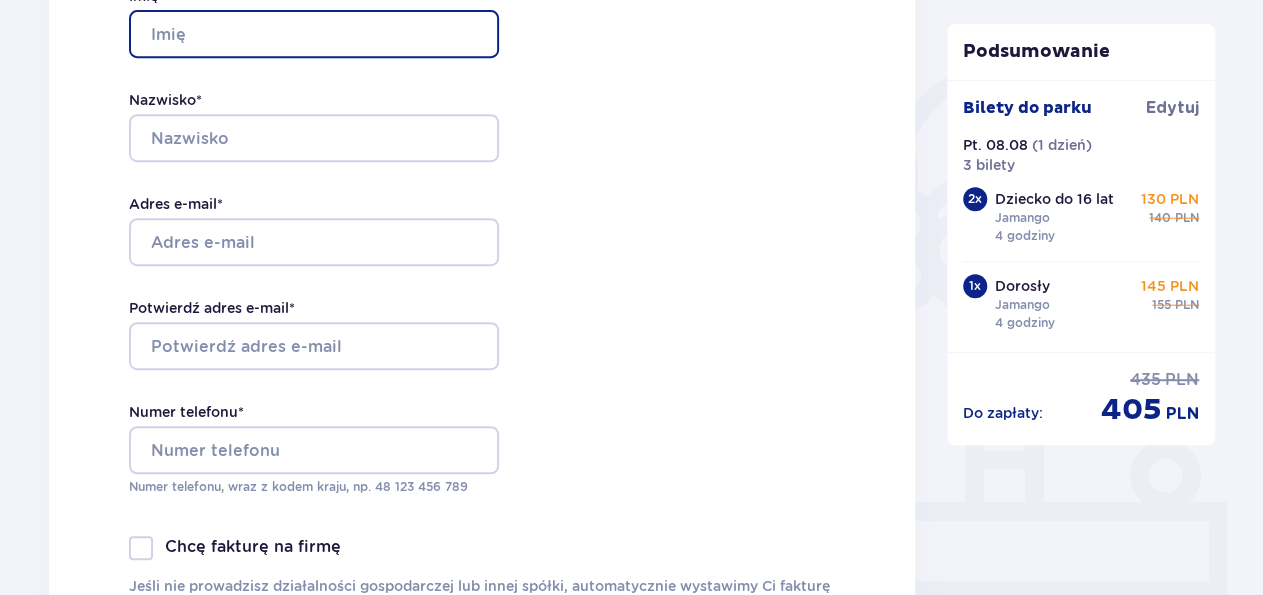 click on "Imię *" at bounding box center (314, 34) 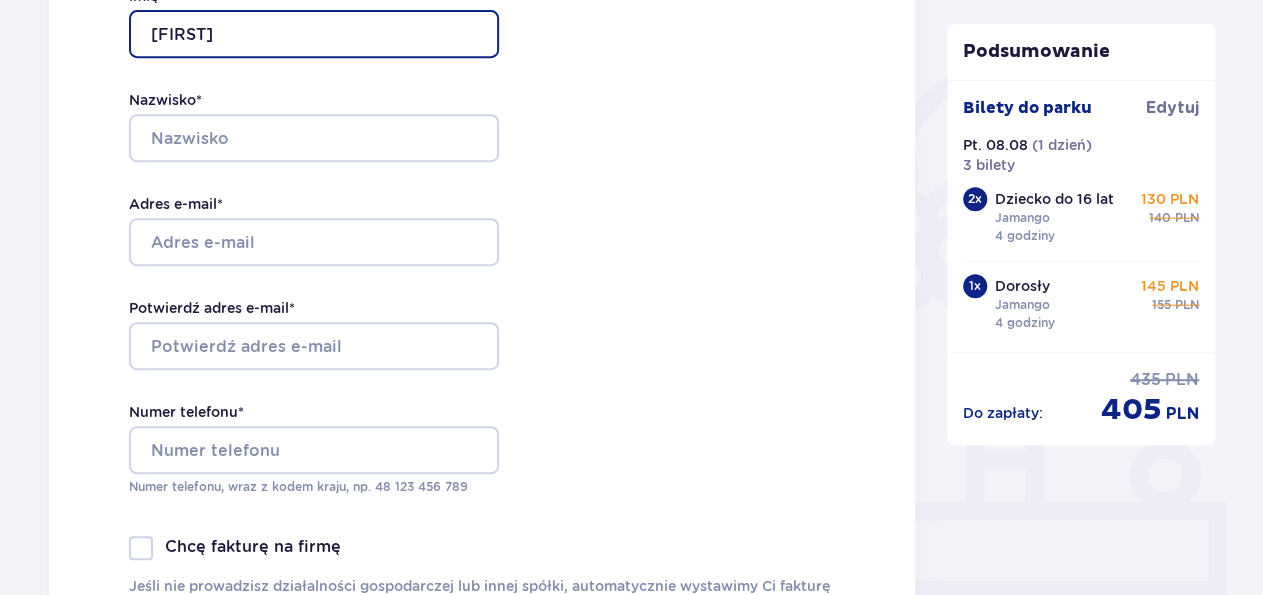 type on "Seweryn" 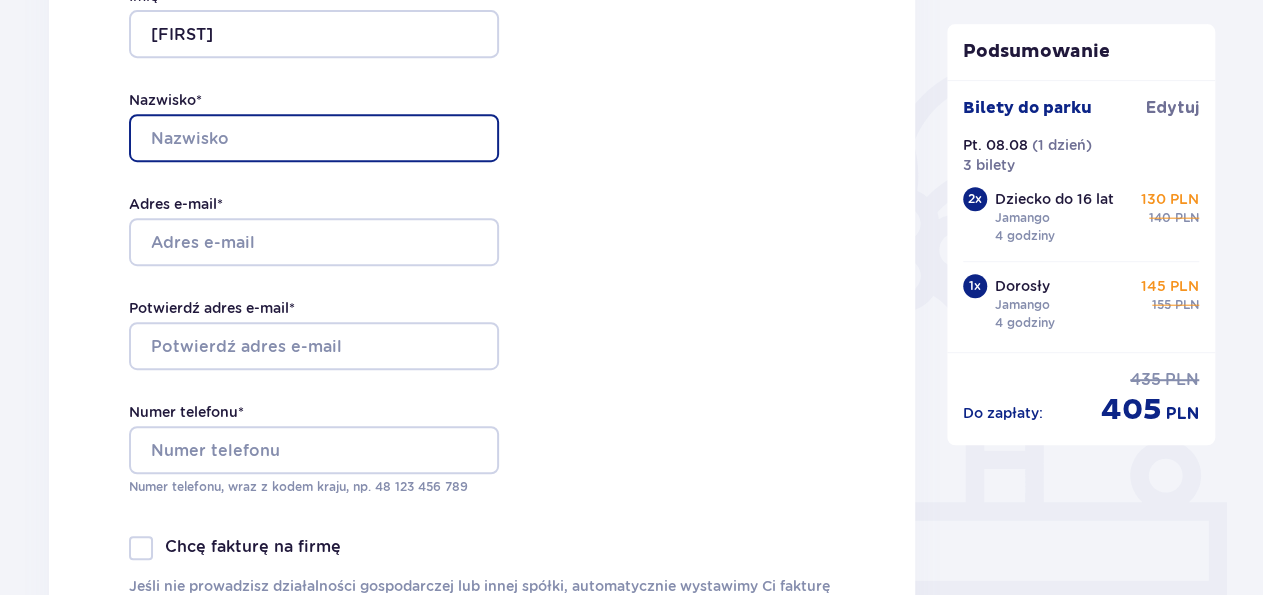 click on "Nazwisko *" at bounding box center (314, 138) 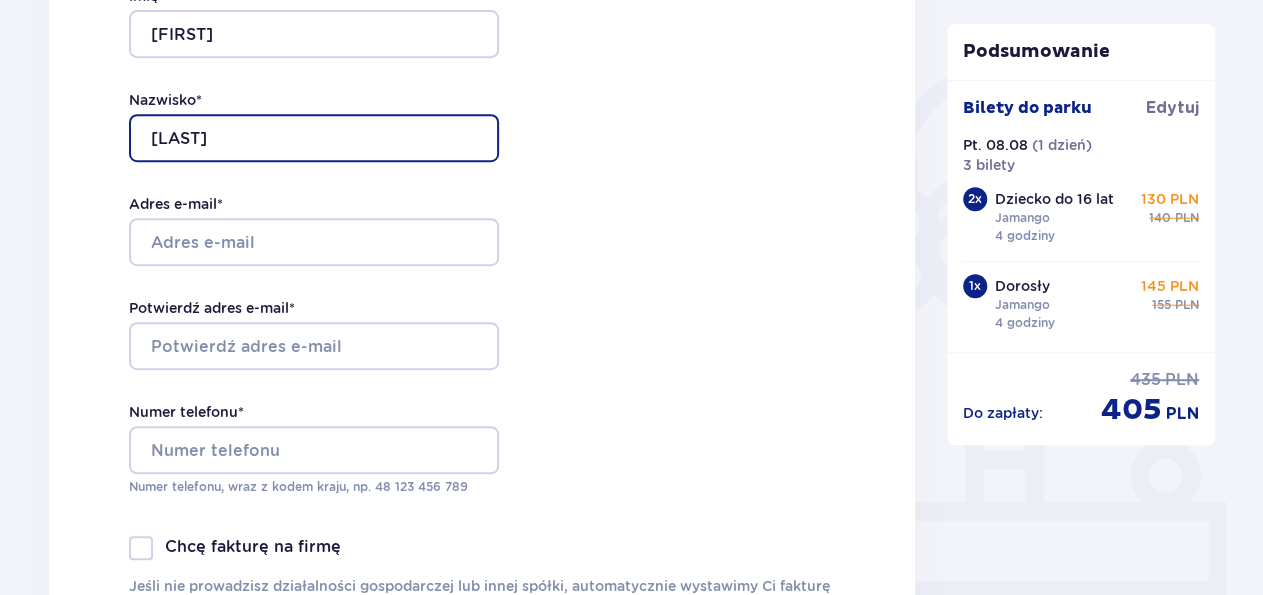type on "Wisniewski" 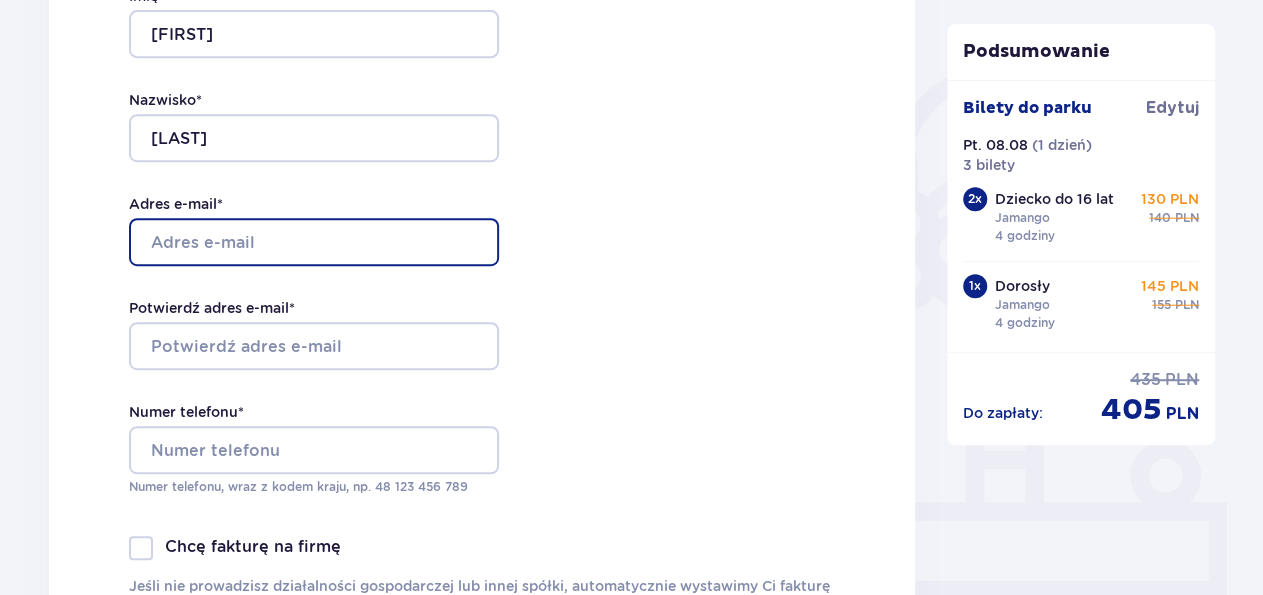 click on "Adres e-mail *" at bounding box center [314, 242] 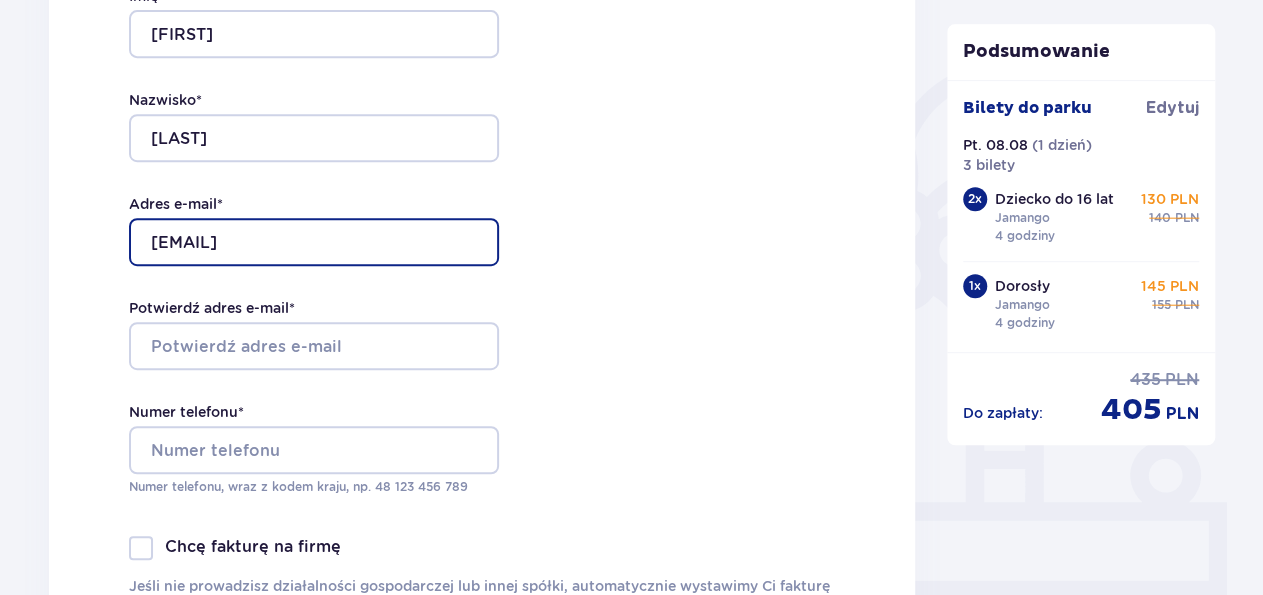 type on "gygy@poczta.wp.pl" 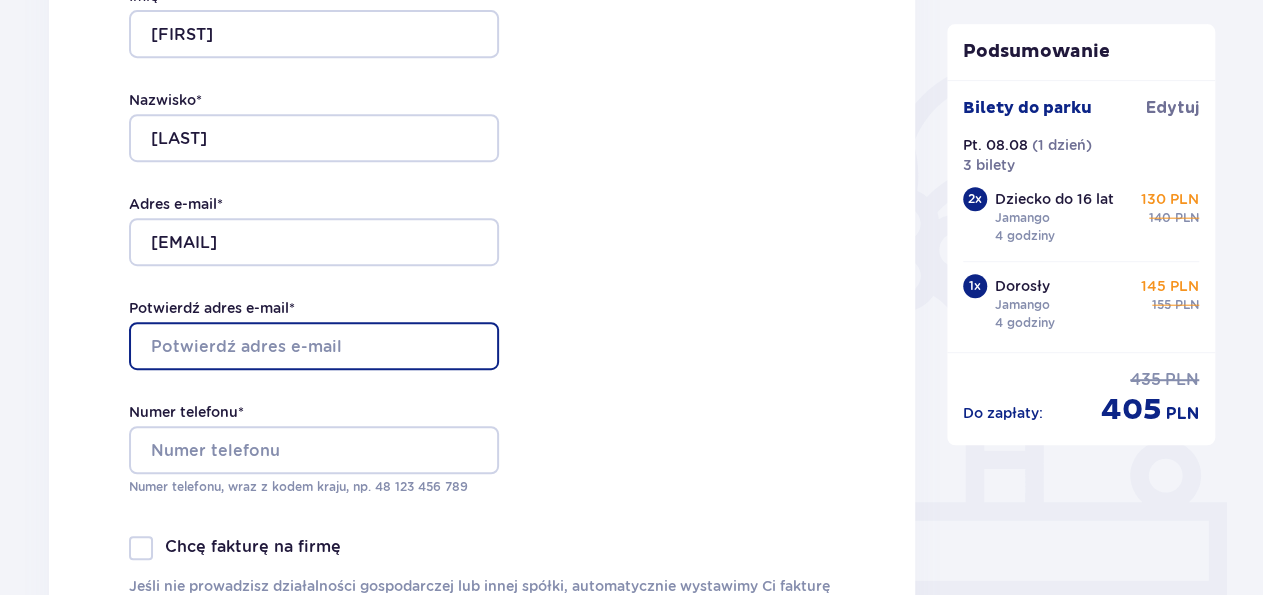 click on "Potwierdź adres e-mail *" at bounding box center [314, 346] 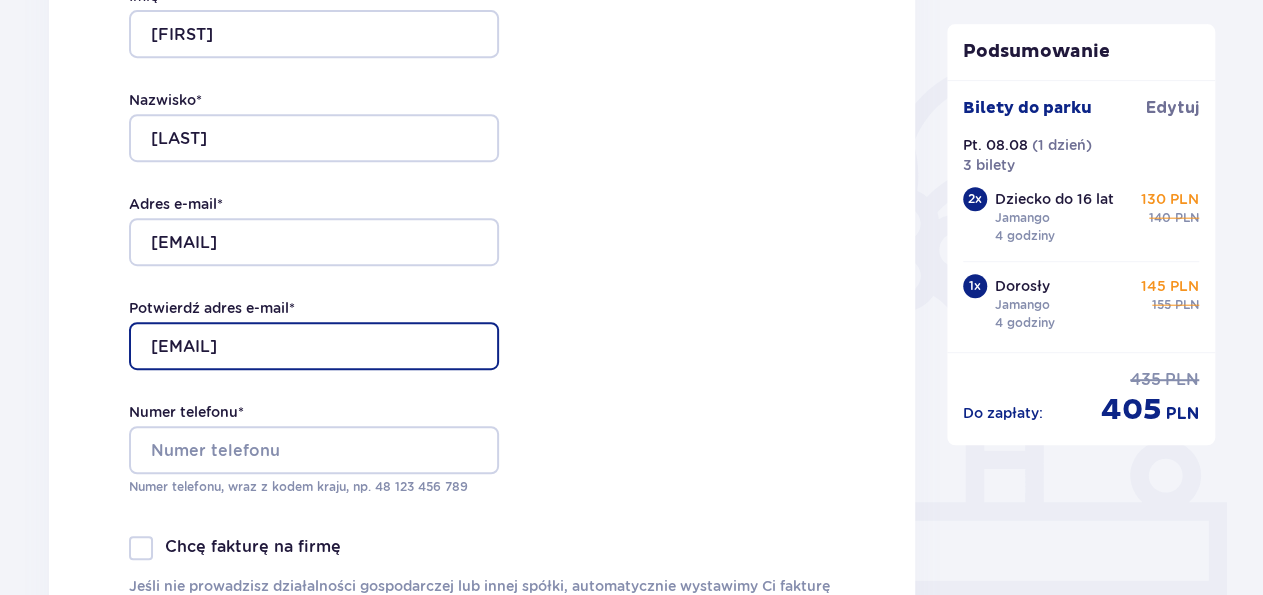 type on "gygy@poczta.wp.pl" 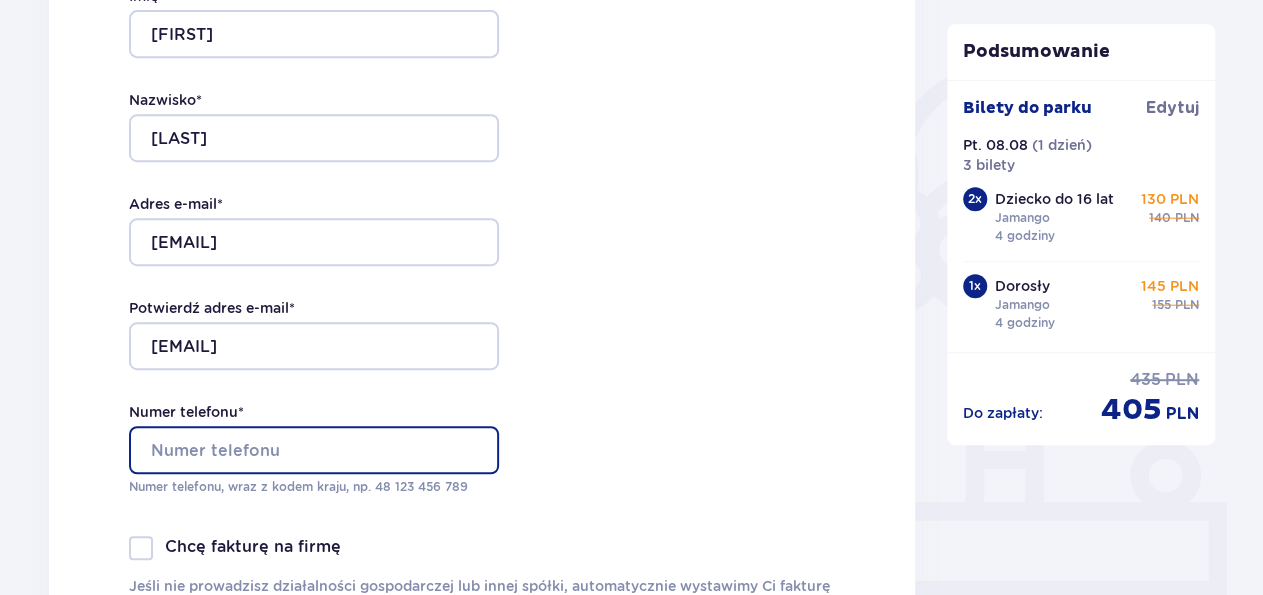 click on "Numer telefonu *" at bounding box center (314, 450) 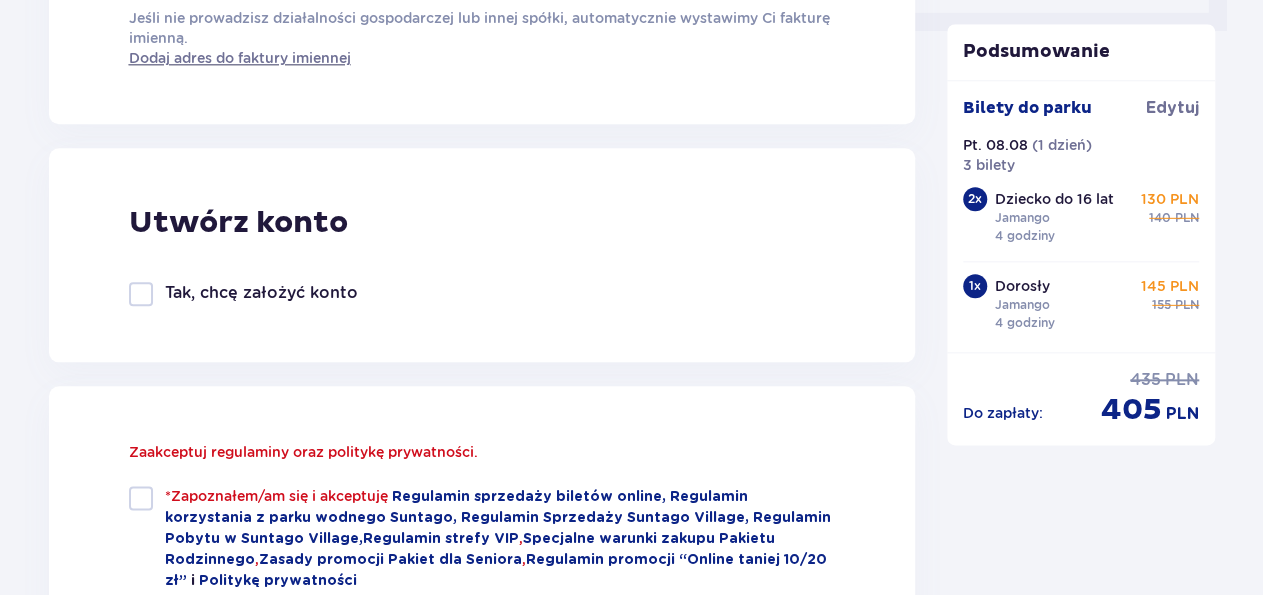 scroll, scrollTop: 1022, scrollLeft: 0, axis: vertical 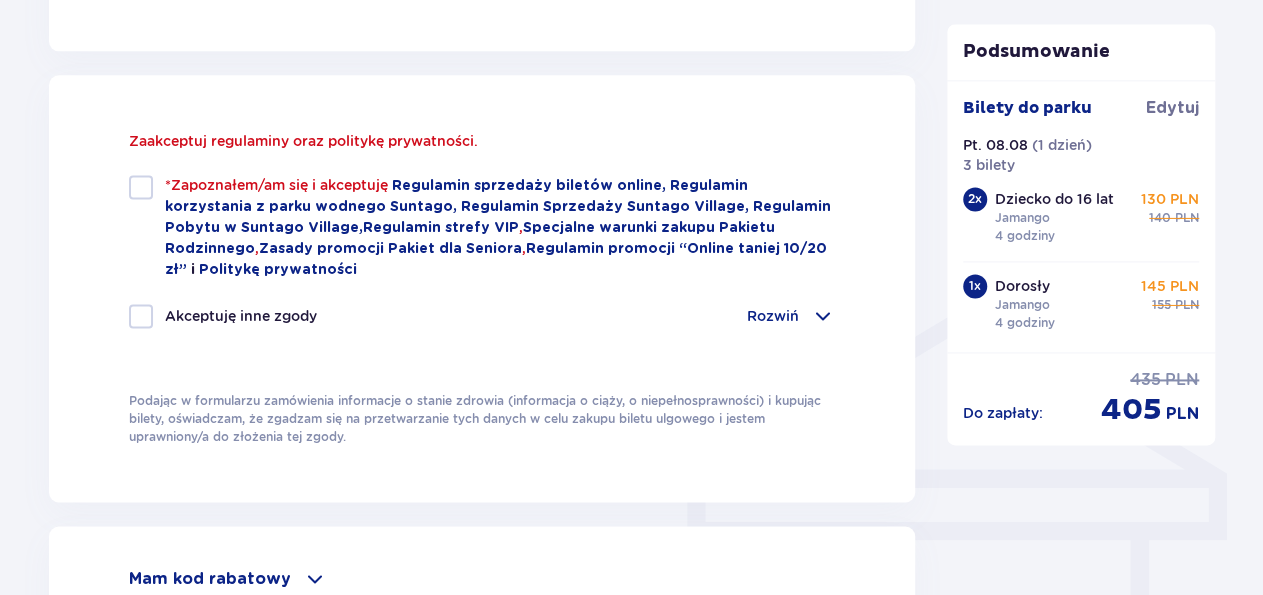 type on "504590366" 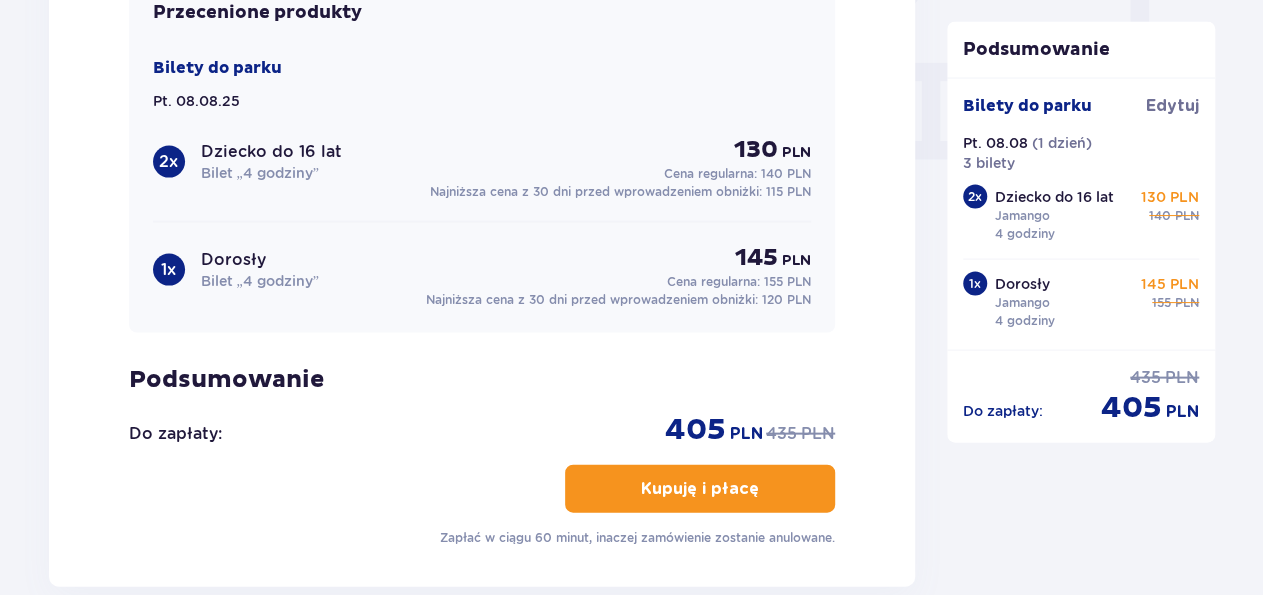 scroll, scrollTop: 1974, scrollLeft: 0, axis: vertical 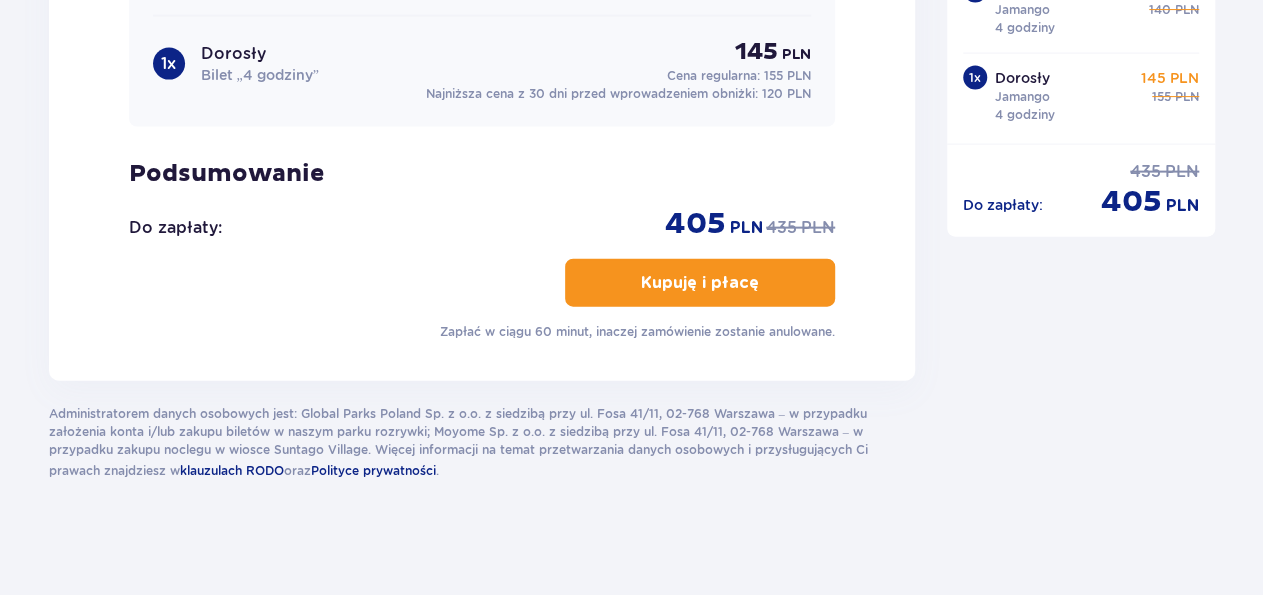 click on "Kupuję i płacę" at bounding box center (700, 283) 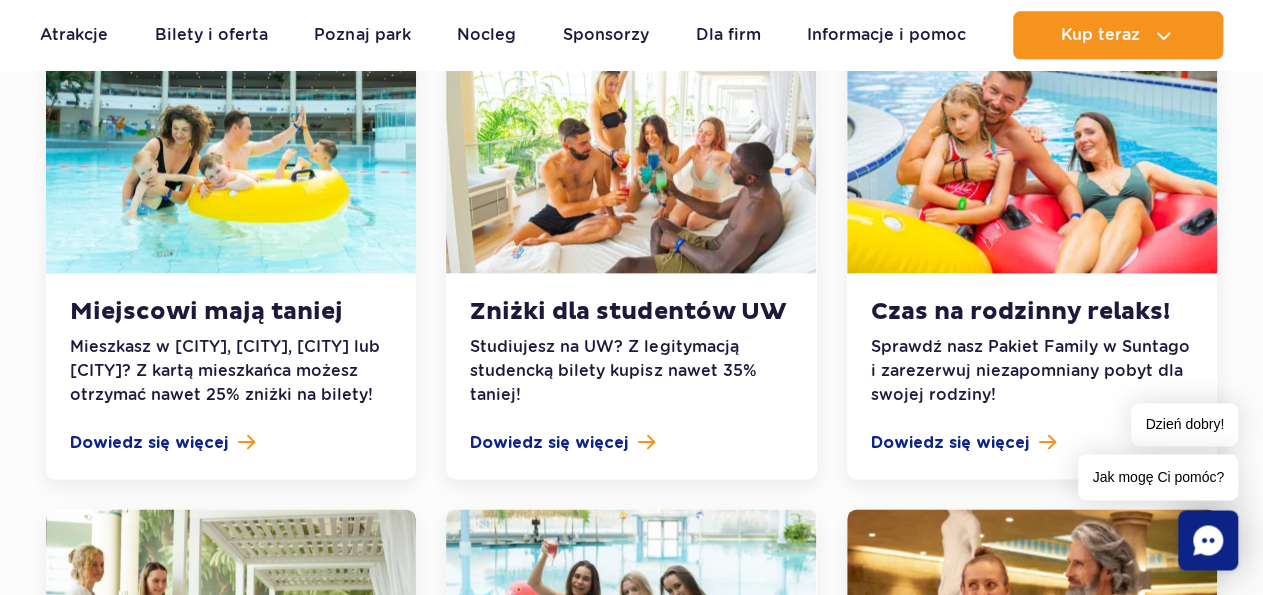 scroll, scrollTop: 1092, scrollLeft: 0, axis: vertical 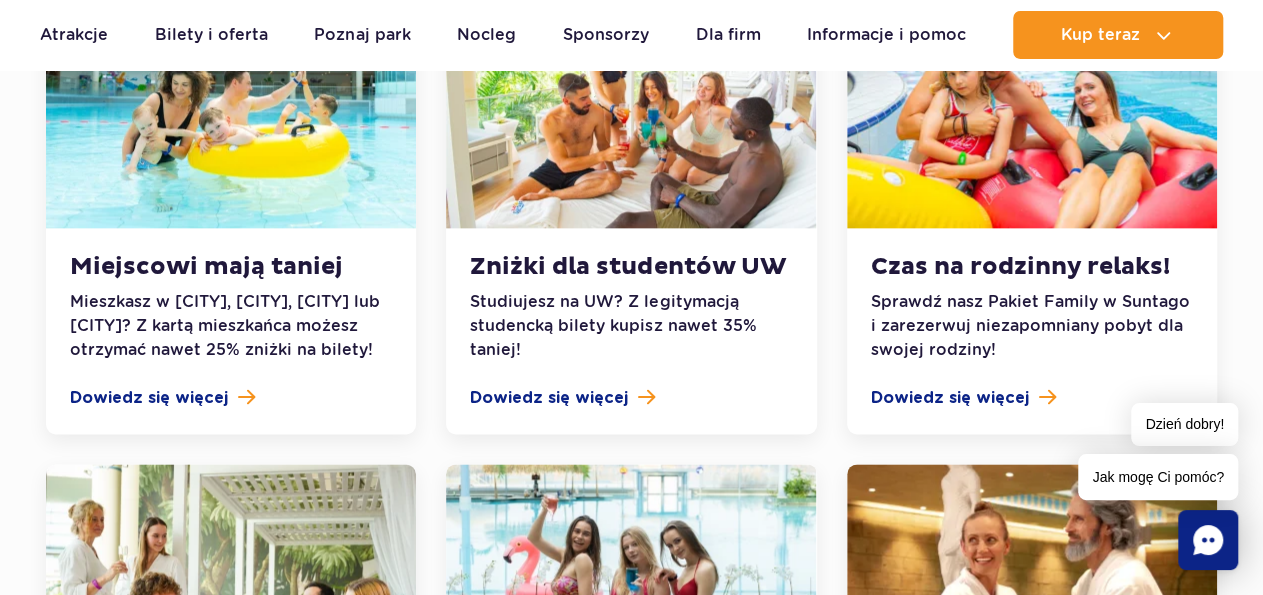 click at bounding box center [231, 108] 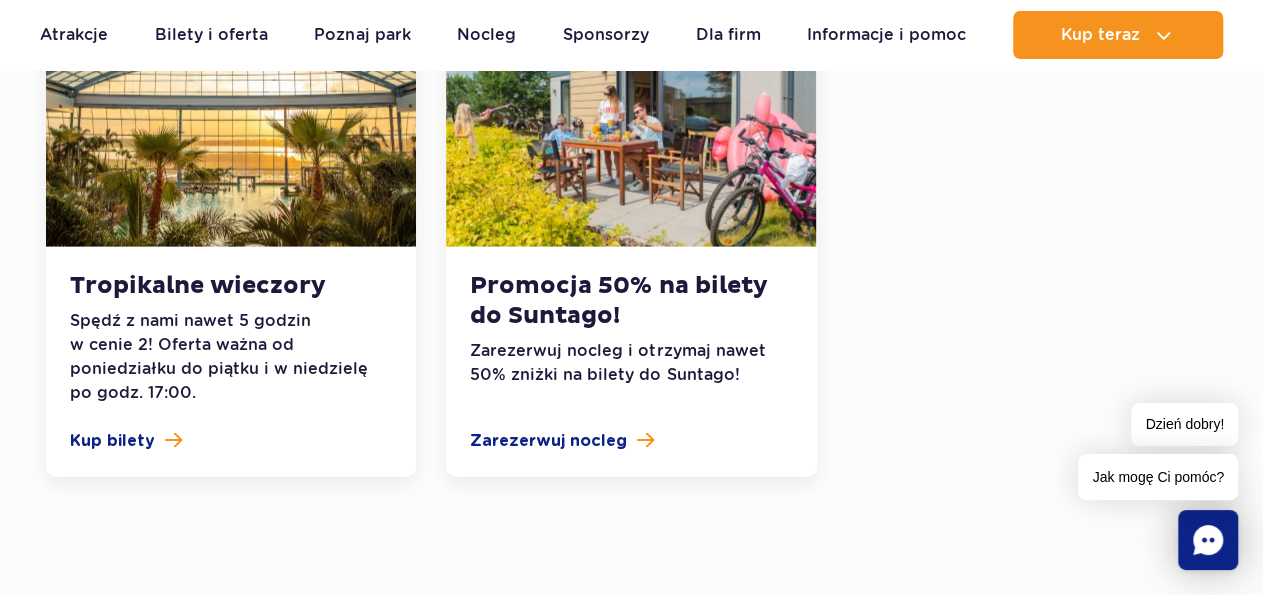 scroll, scrollTop: 2564, scrollLeft: 0, axis: vertical 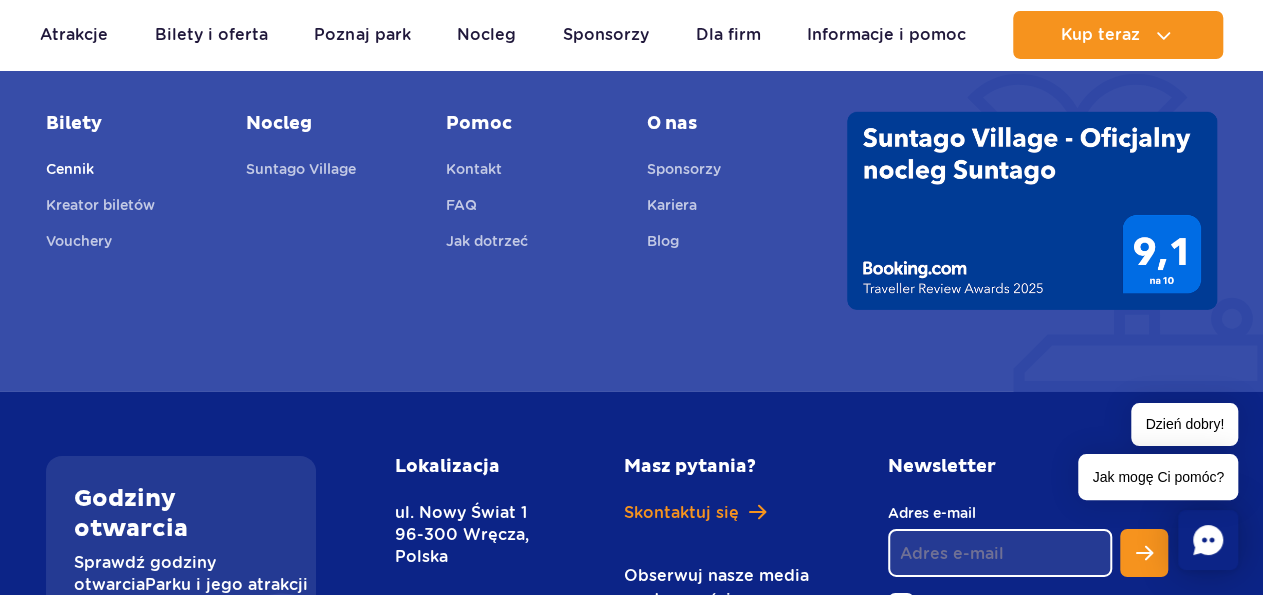 click on "Cennik" at bounding box center (70, 172) 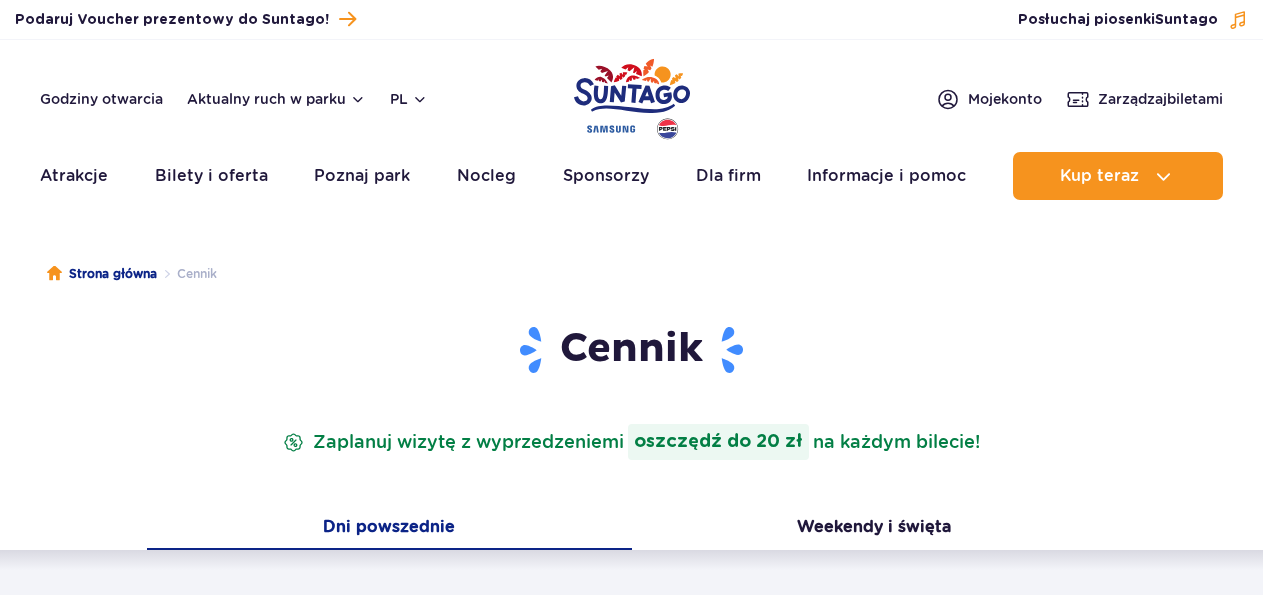 scroll, scrollTop: 0, scrollLeft: 0, axis: both 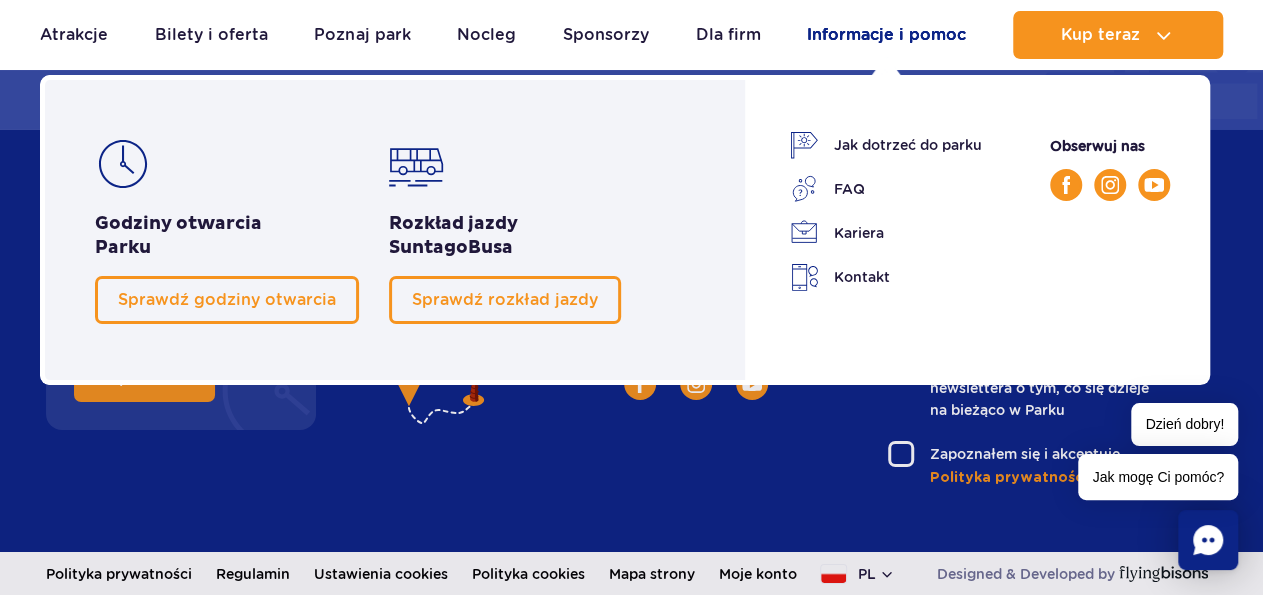 click on "Informacje i pomoc" at bounding box center [886, 35] 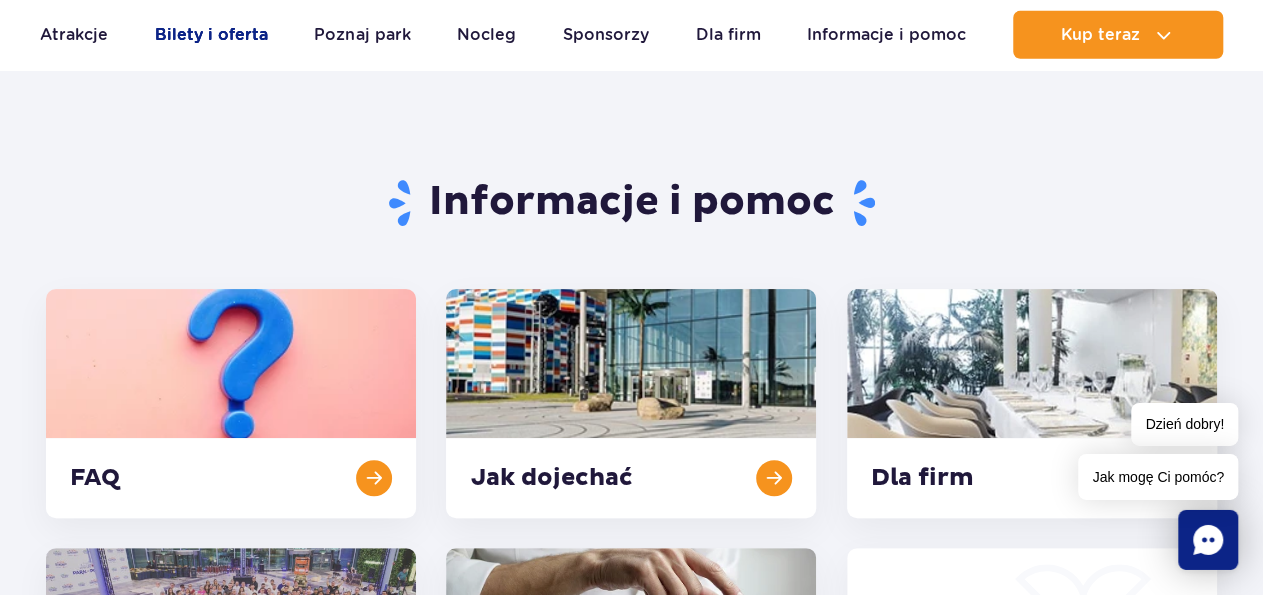 scroll, scrollTop: 104, scrollLeft: 0, axis: vertical 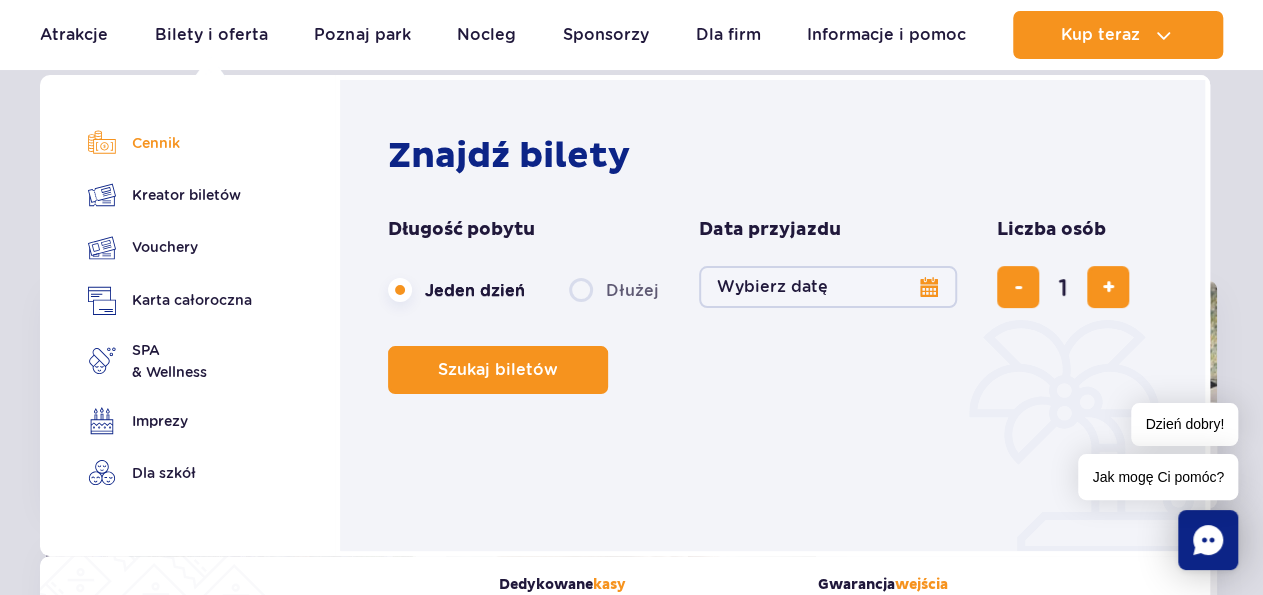 click on "Cennik" at bounding box center [170, 143] 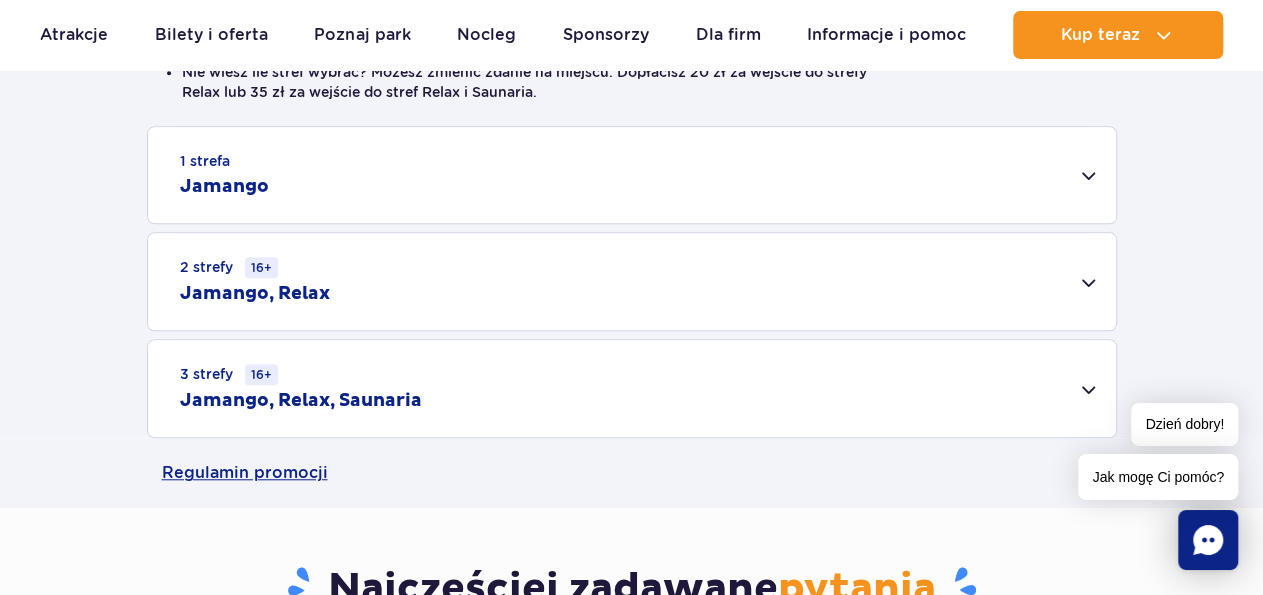 scroll, scrollTop: 624, scrollLeft: 0, axis: vertical 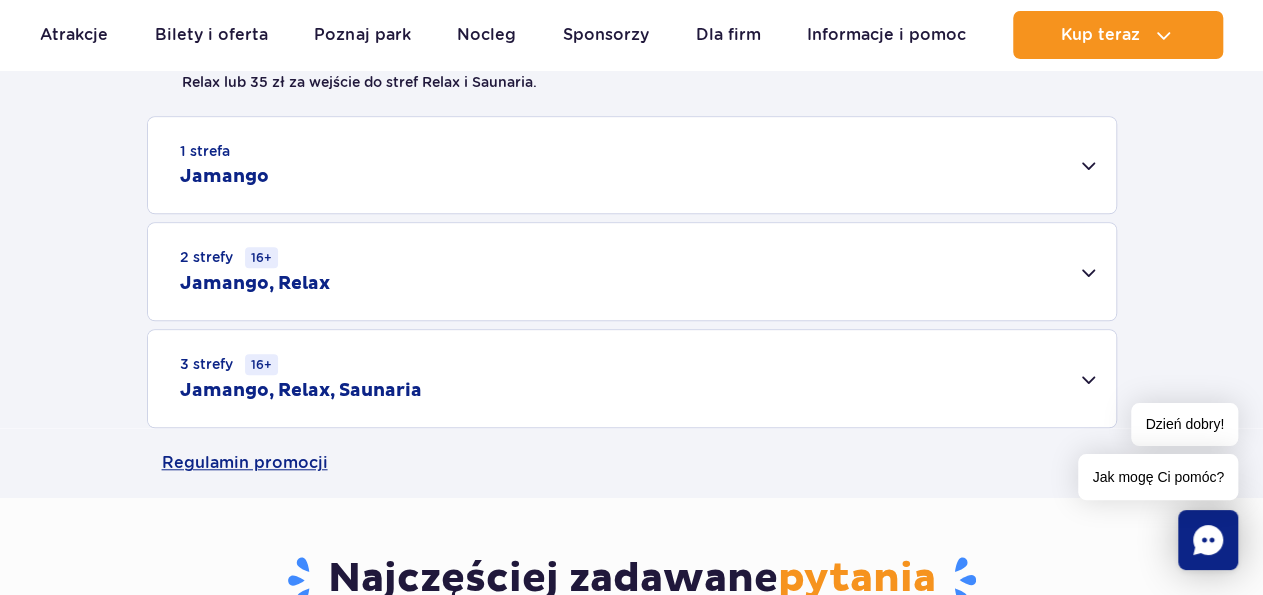 click on "1 strefa
Jamango" at bounding box center [632, 165] 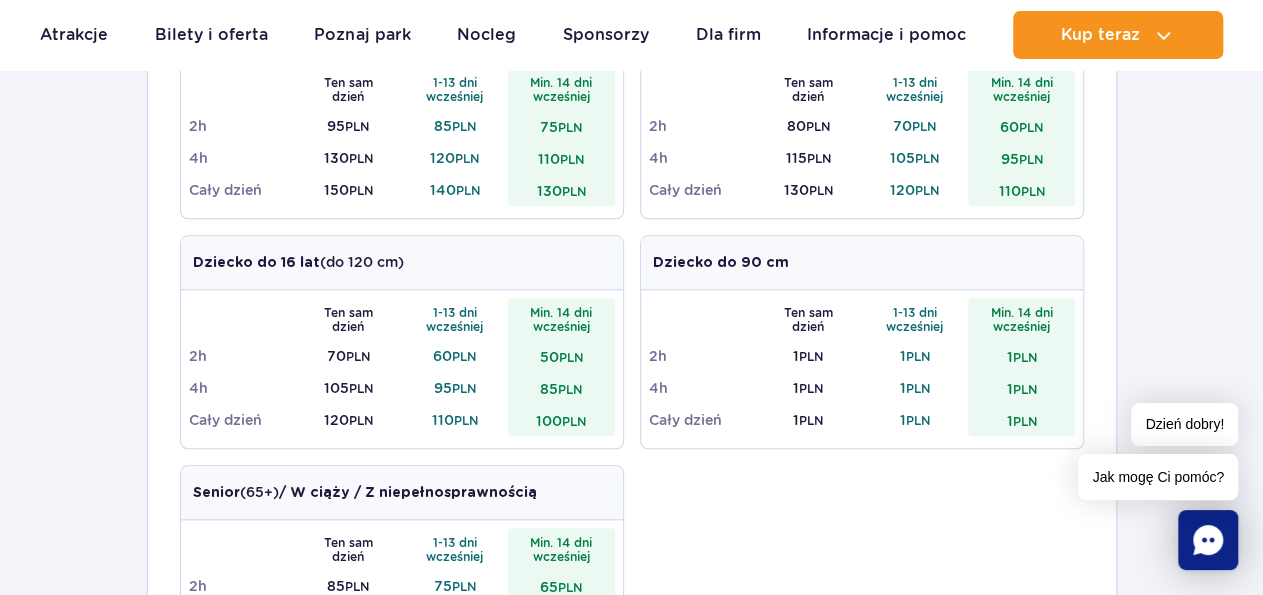 scroll, scrollTop: 884, scrollLeft: 0, axis: vertical 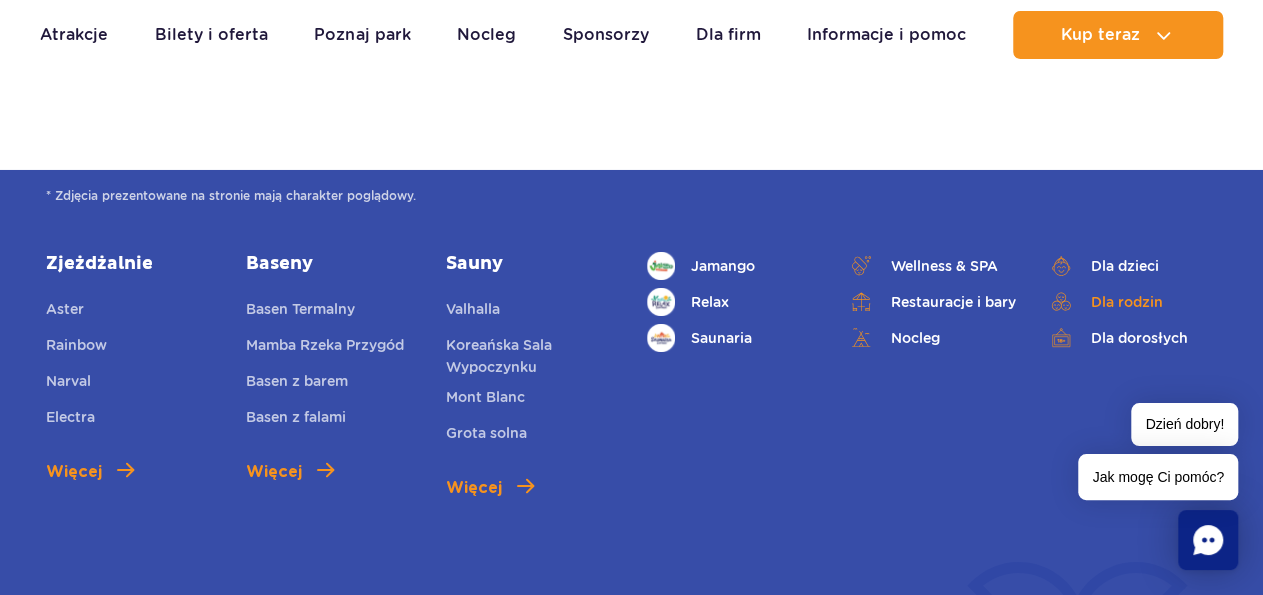 click on "Dla rodzin" at bounding box center [1132, 302] 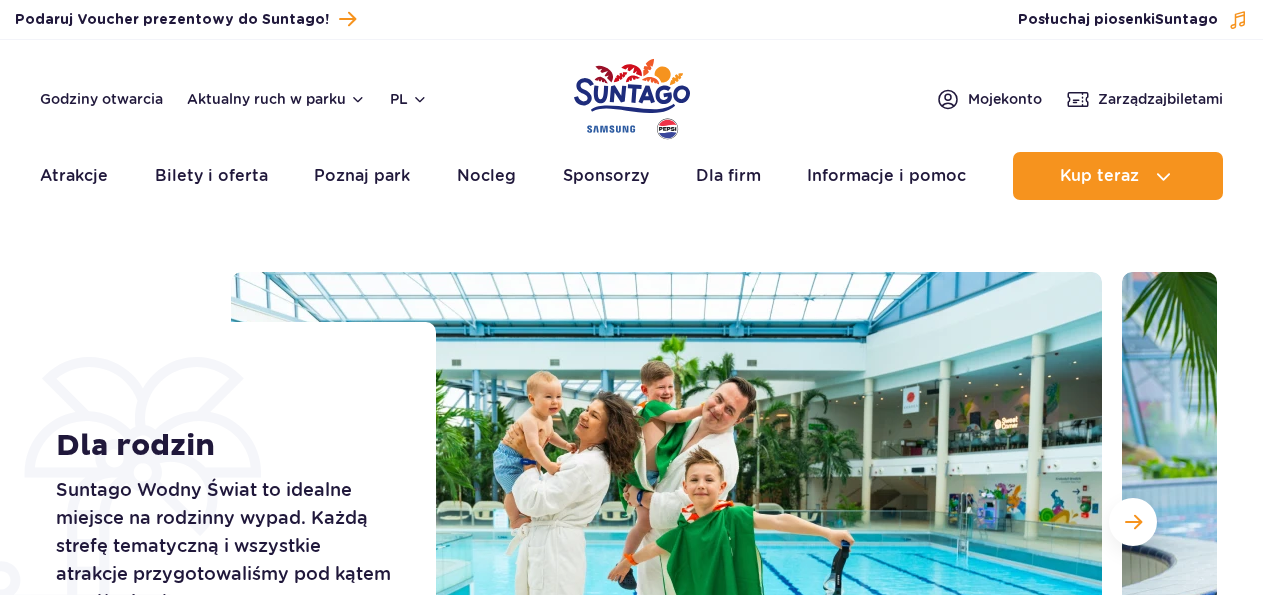 scroll, scrollTop: 0, scrollLeft: 0, axis: both 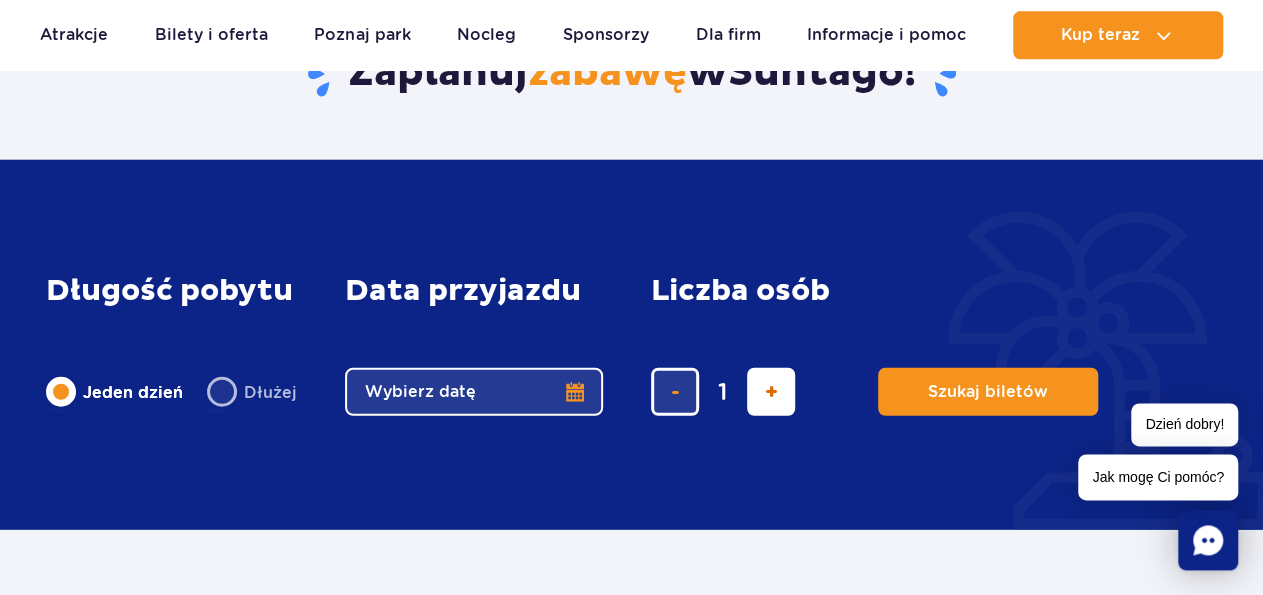 click at bounding box center [771, 391] 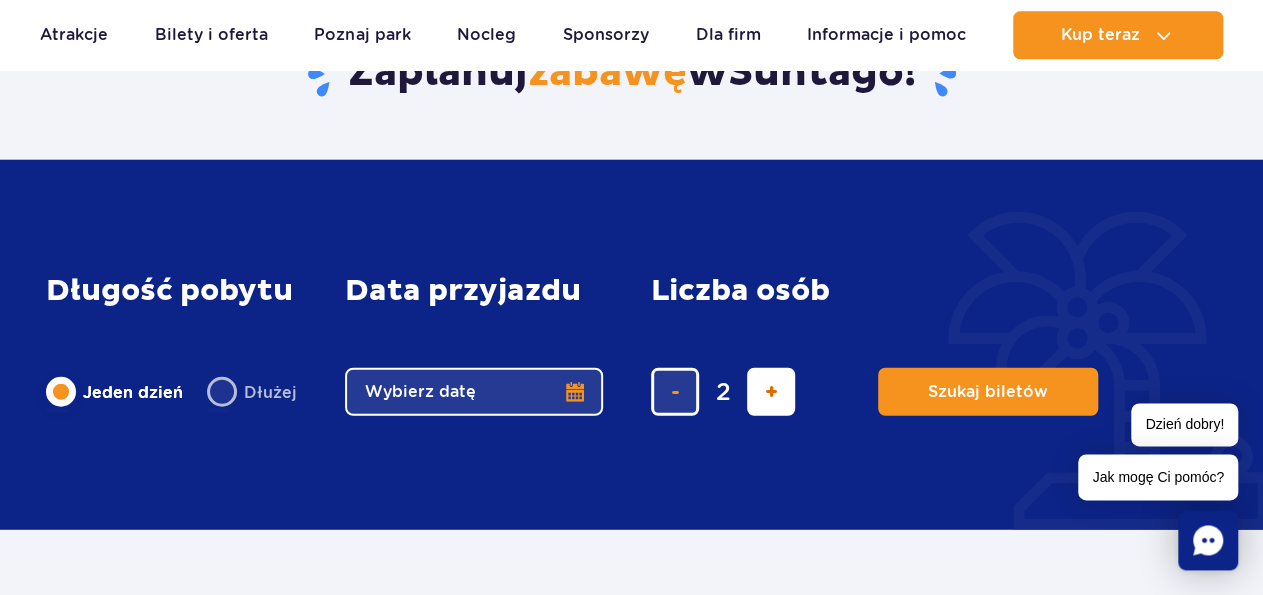 click at bounding box center [771, 391] 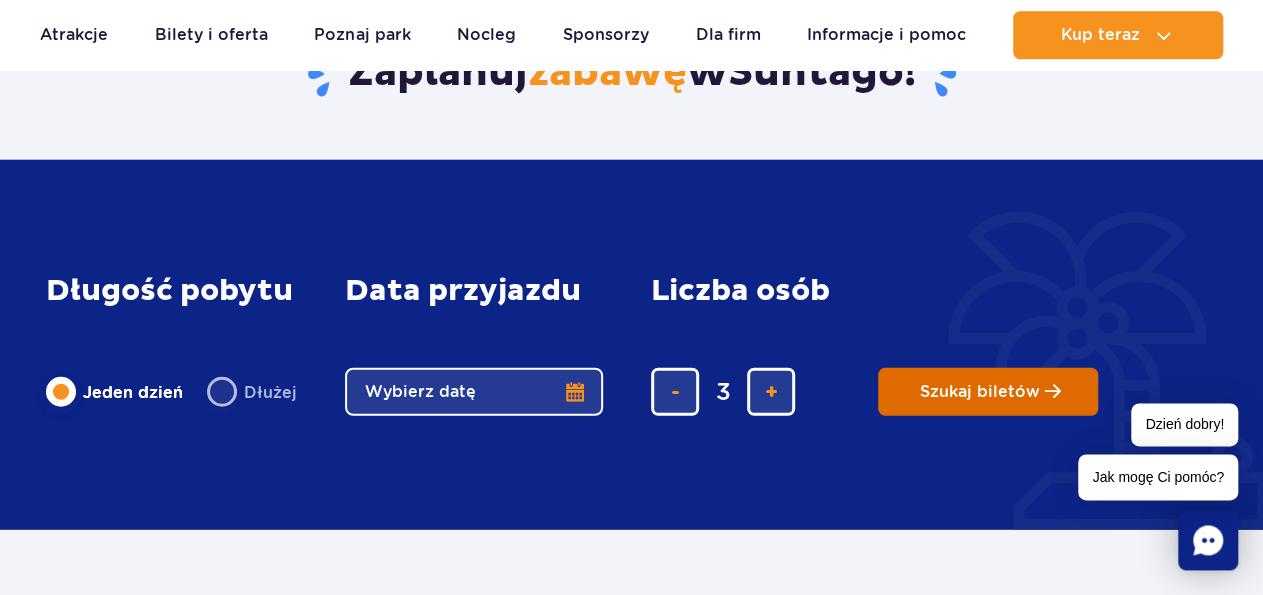 click on "Szukaj biletów" at bounding box center [980, 391] 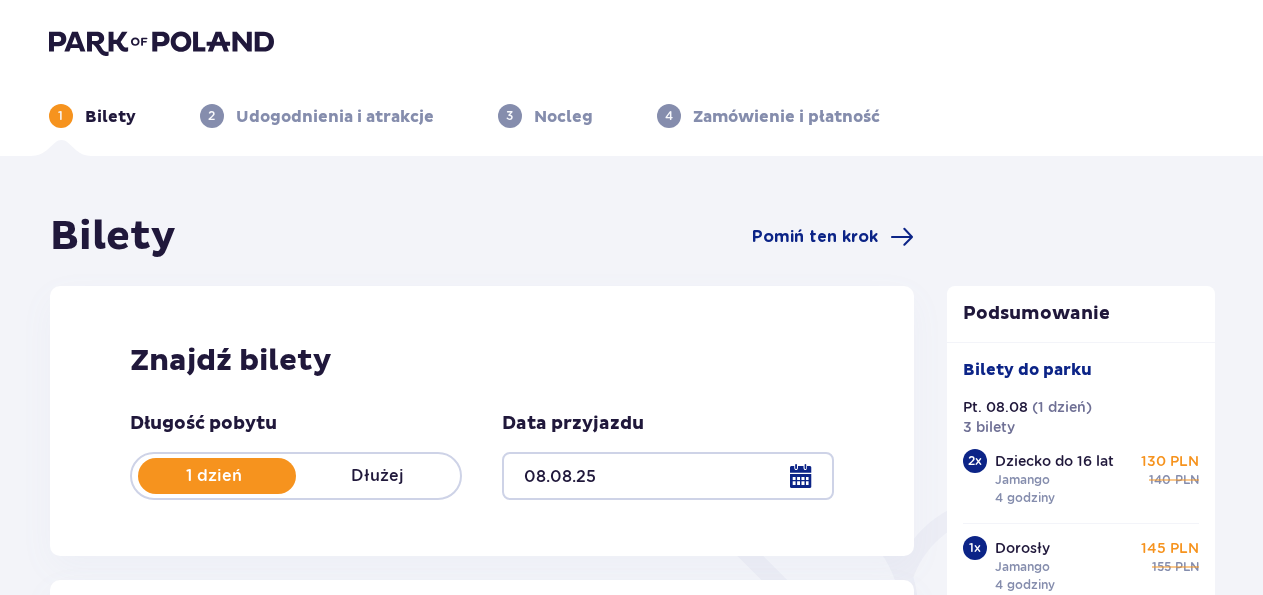 scroll, scrollTop: 0, scrollLeft: 0, axis: both 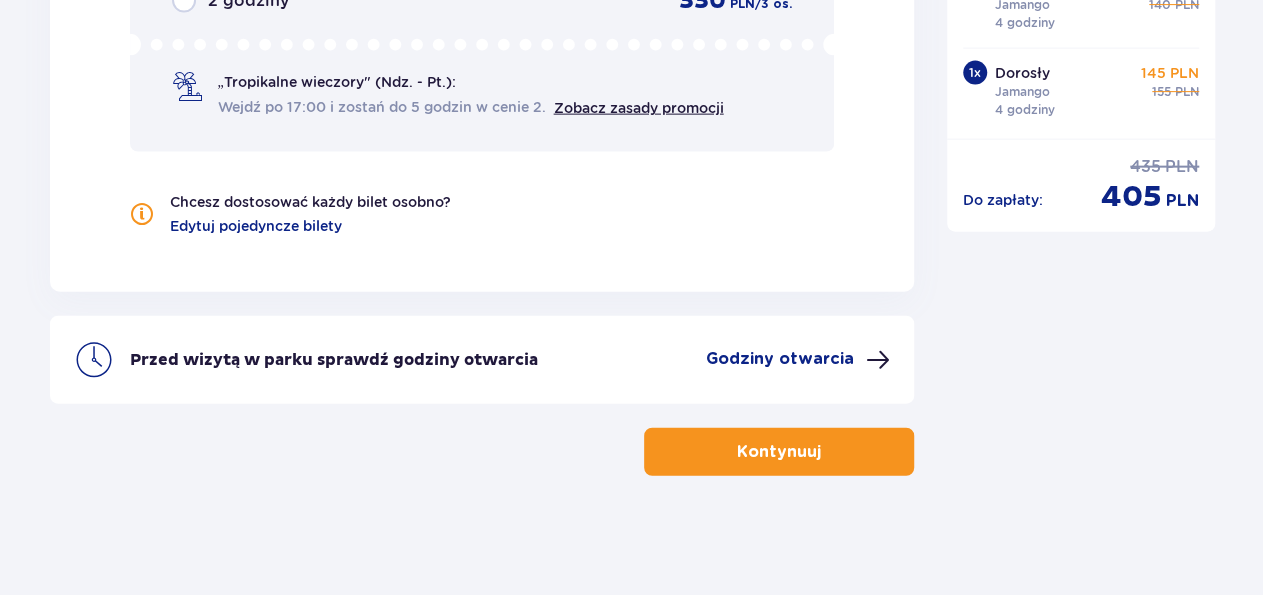 click on "Kontynuuj" at bounding box center (779, 452) 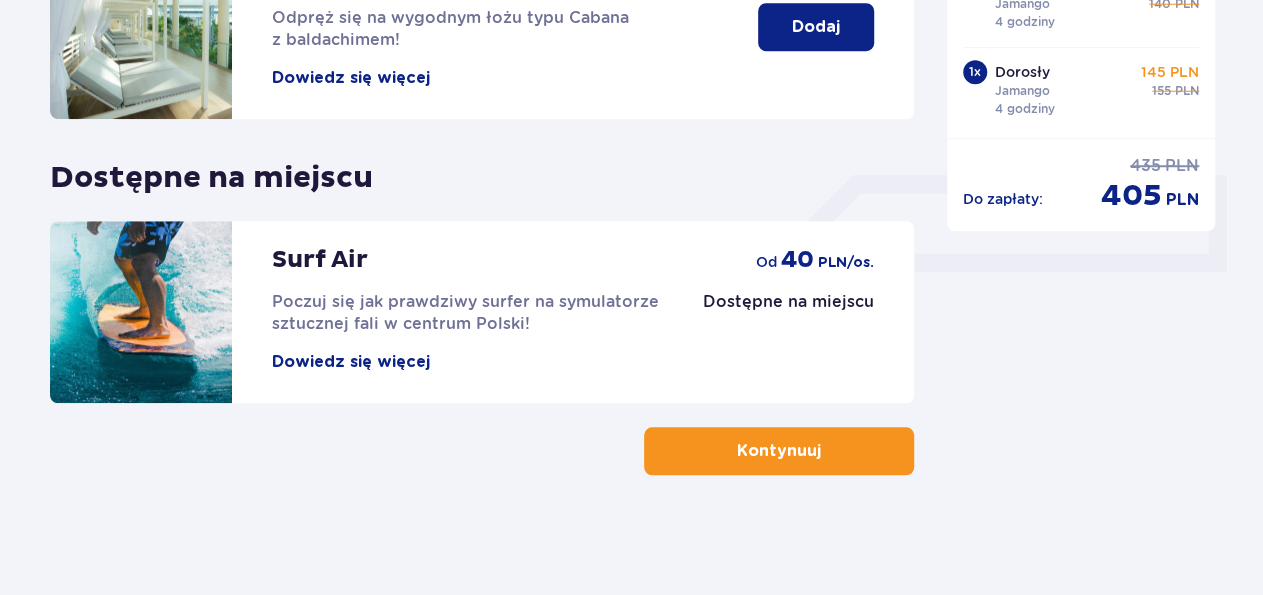 scroll, scrollTop: 0, scrollLeft: 0, axis: both 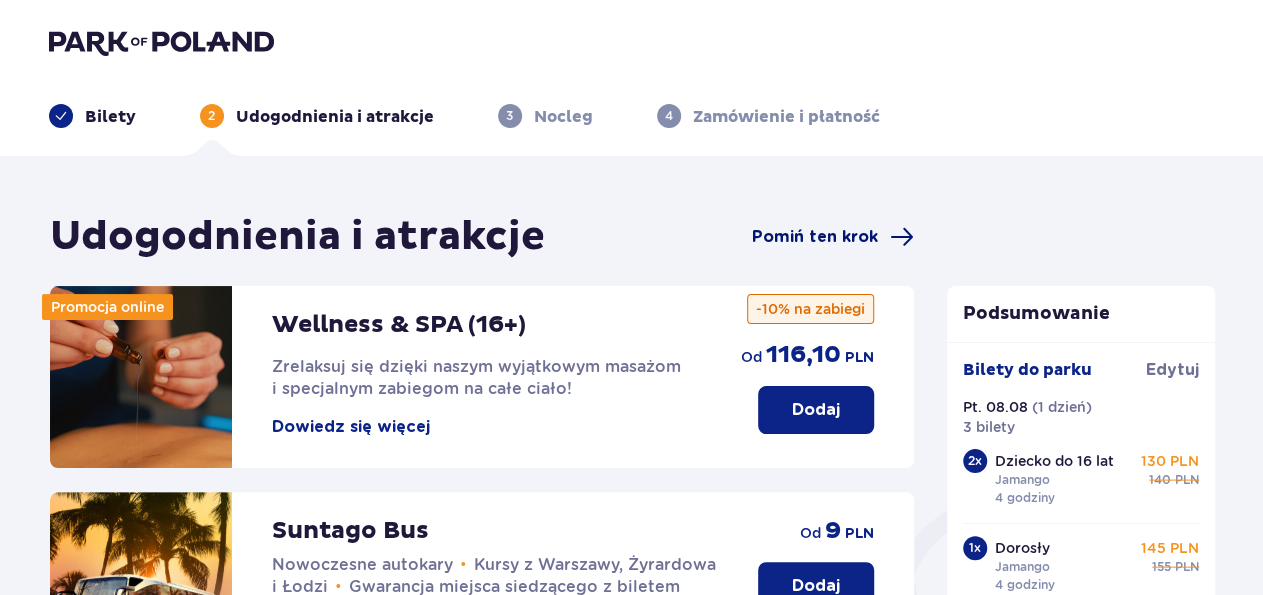 click on "Pomiń ten krok" at bounding box center [815, 237] 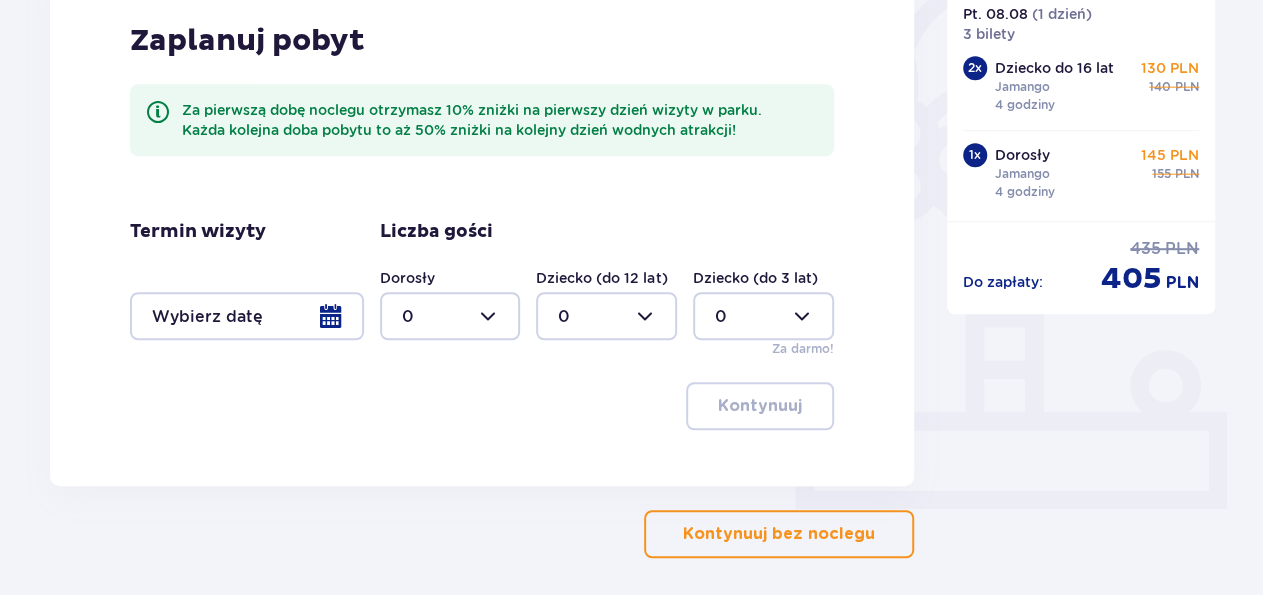 scroll, scrollTop: 606, scrollLeft: 0, axis: vertical 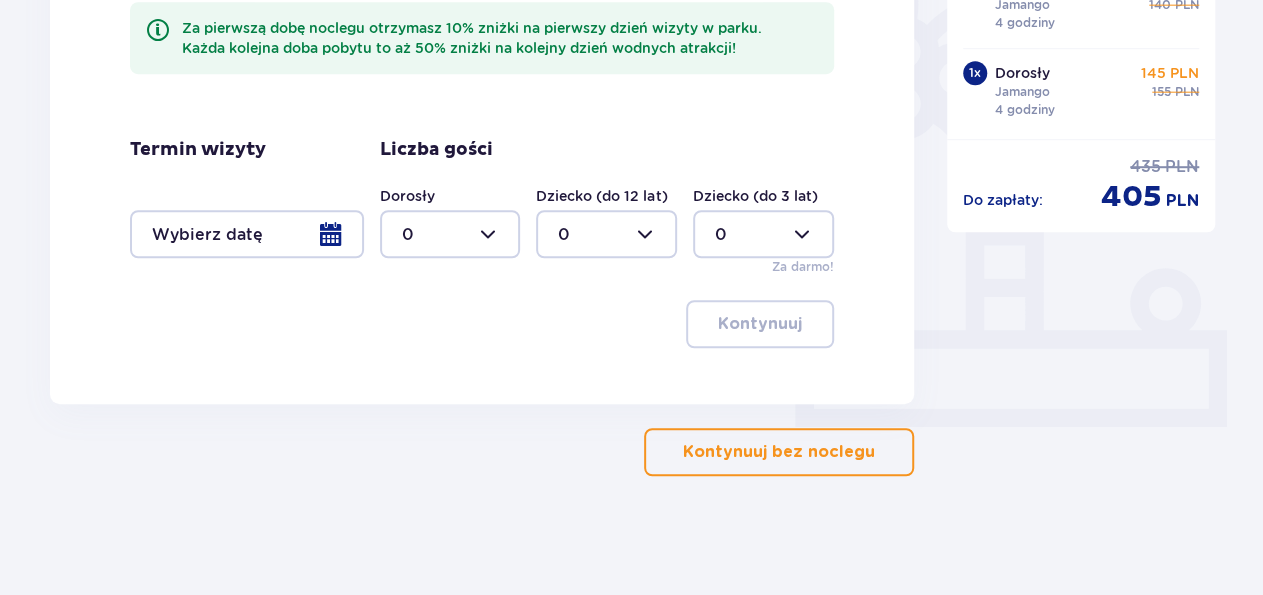 click on "Kontynuuj bez noclegu" at bounding box center [779, 452] 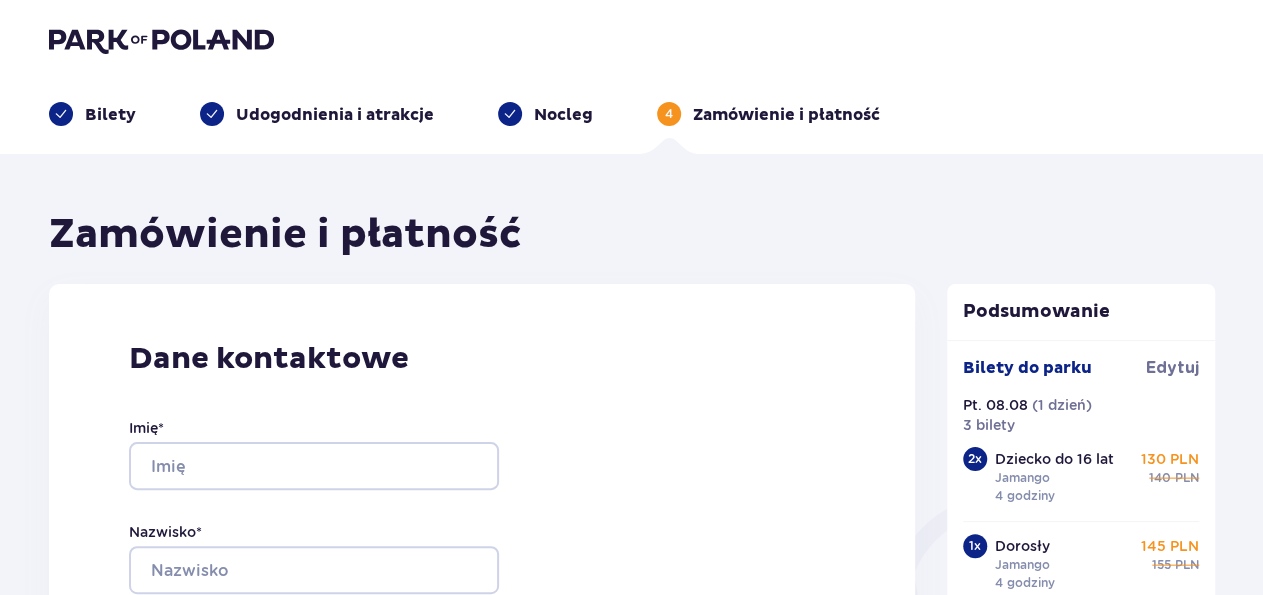 scroll, scrollTop: 0, scrollLeft: 0, axis: both 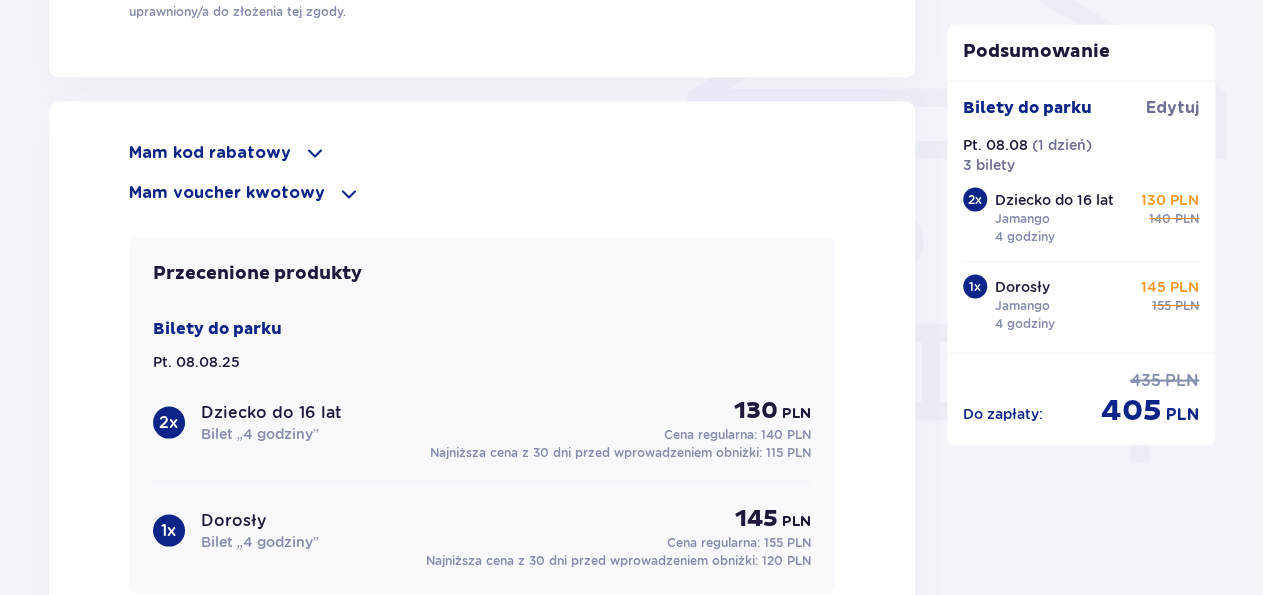 click at bounding box center (315, 153) 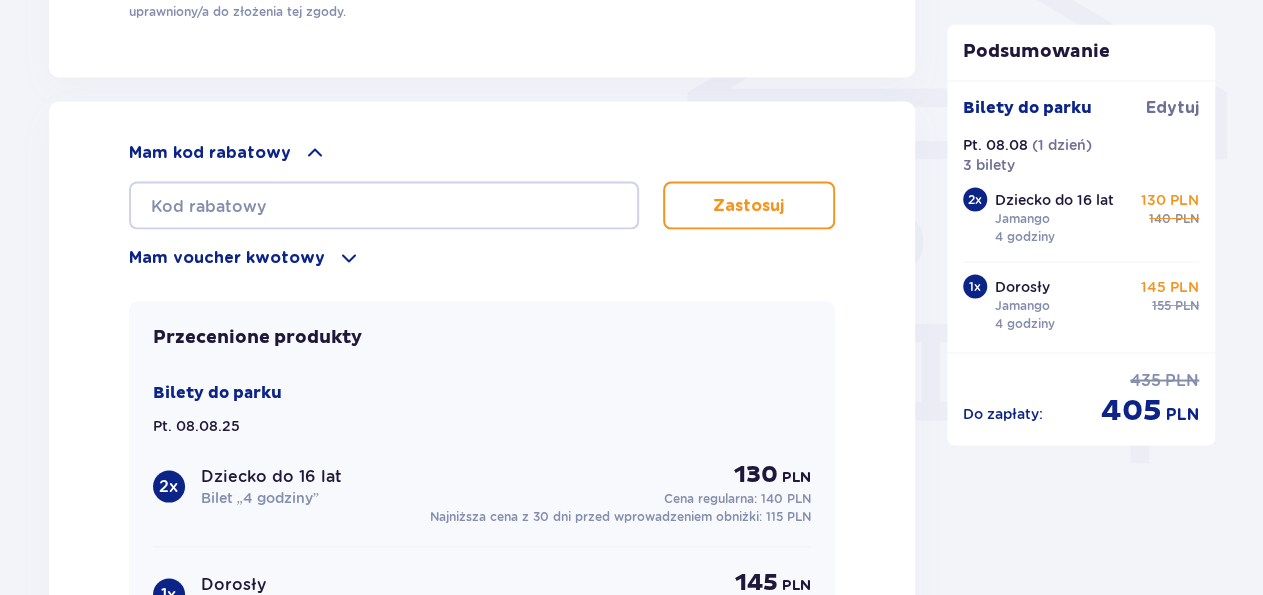 click at bounding box center [349, 257] 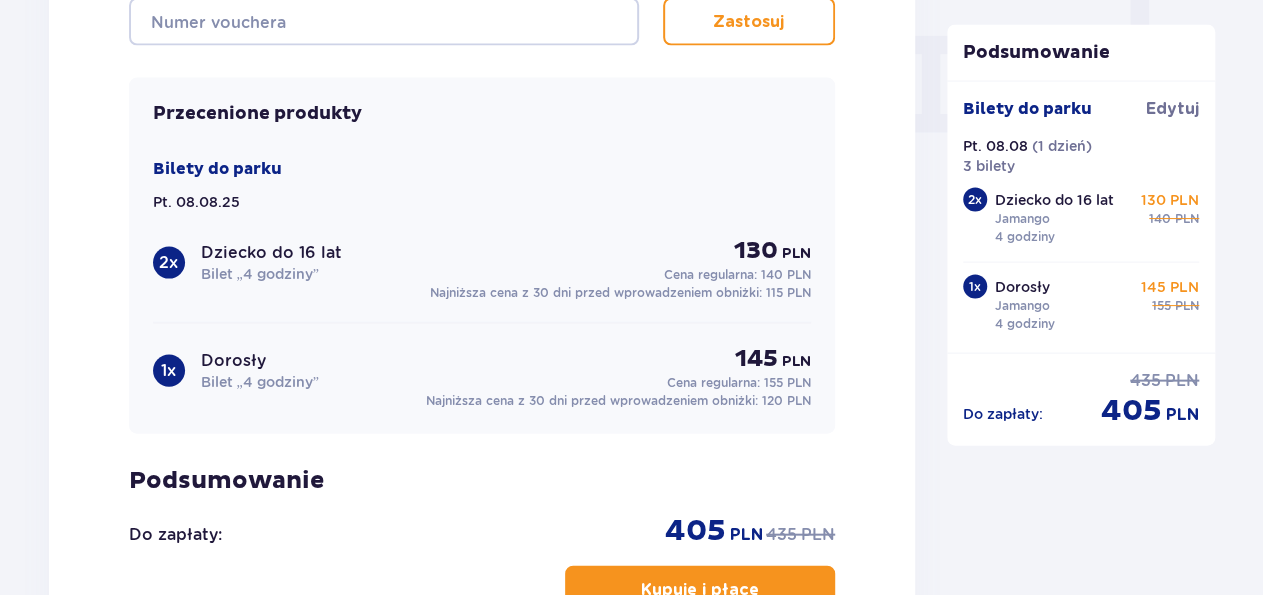 scroll, scrollTop: 2002, scrollLeft: 0, axis: vertical 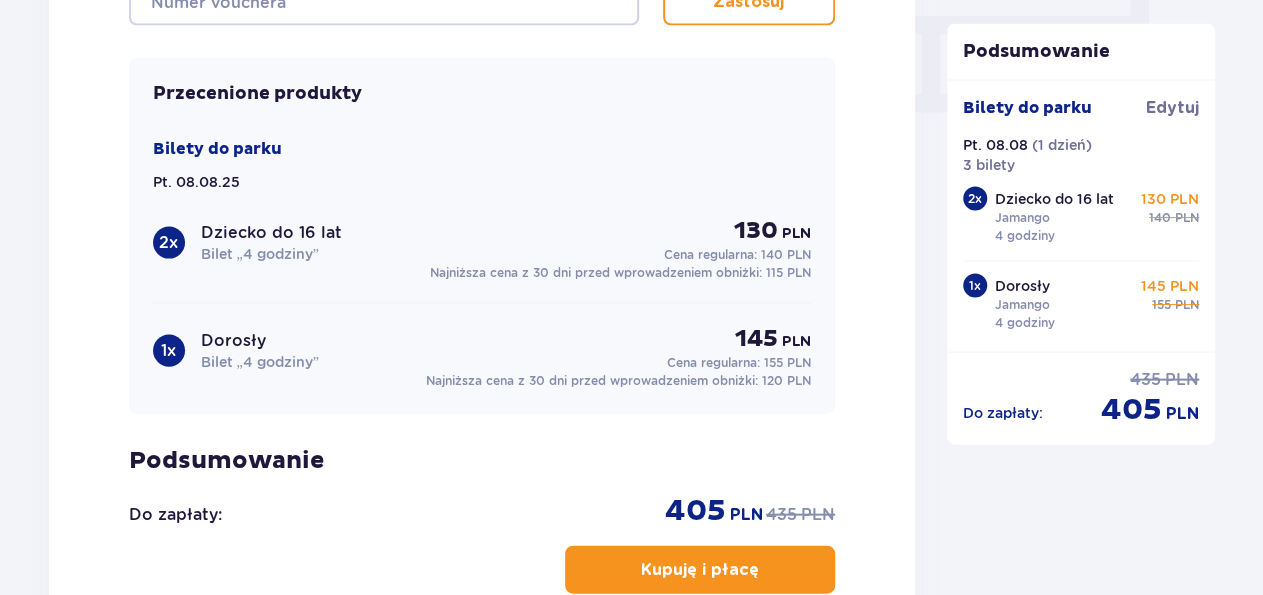 click on "Kupuję i płacę" at bounding box center (700, 569) 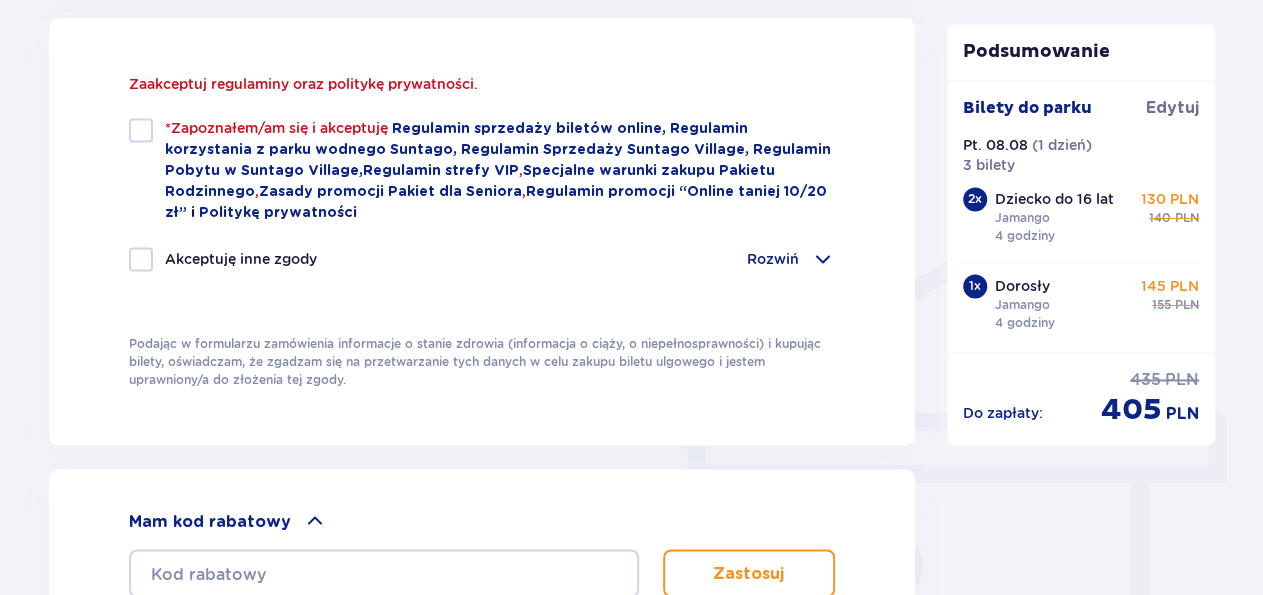 scroll, scrollTop: 1344, scrollLeft: 0, axis: vertical 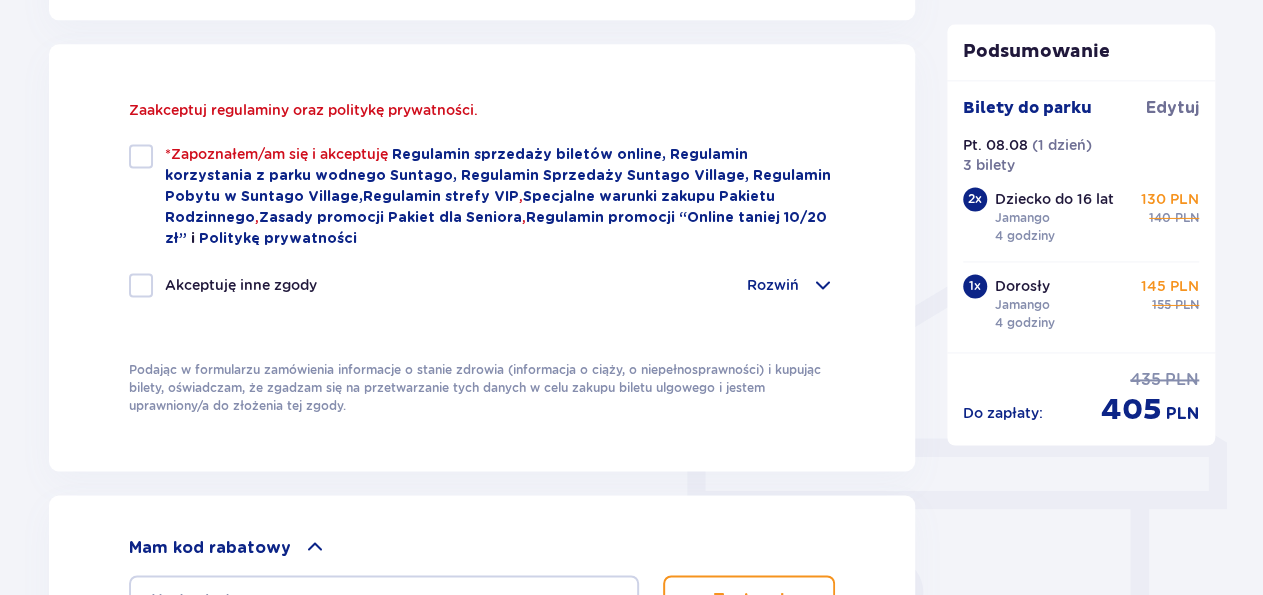 click at bounding box center [141, 156] 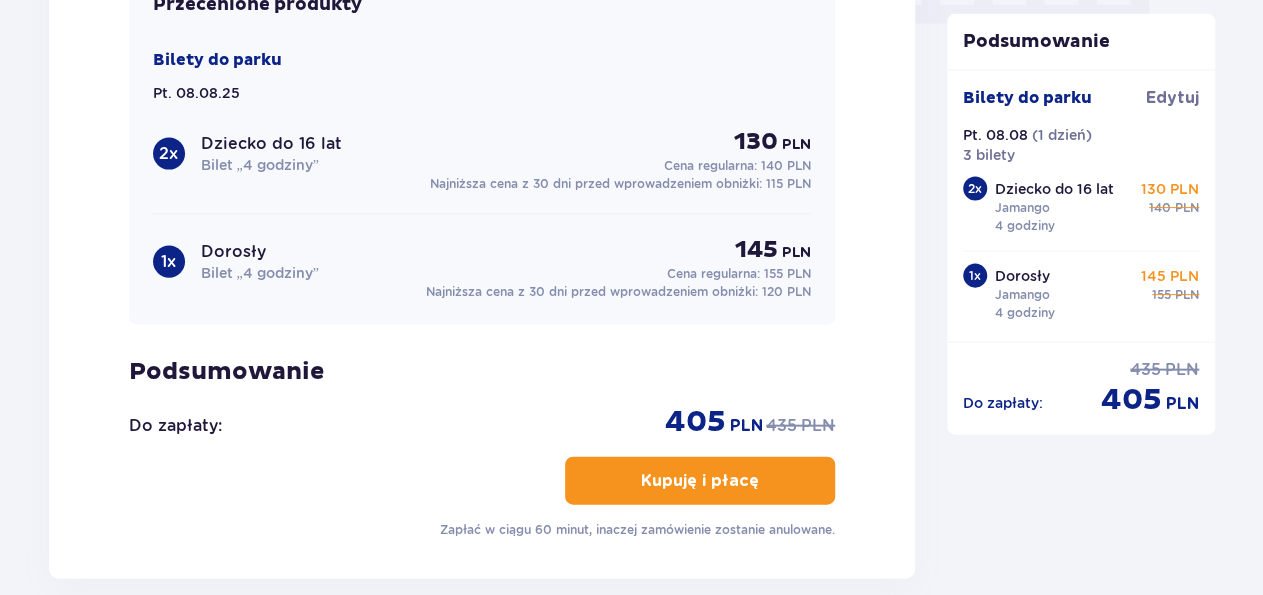 scroll, scrollTop: 2140, scrollLeft: 0, axis: vertical 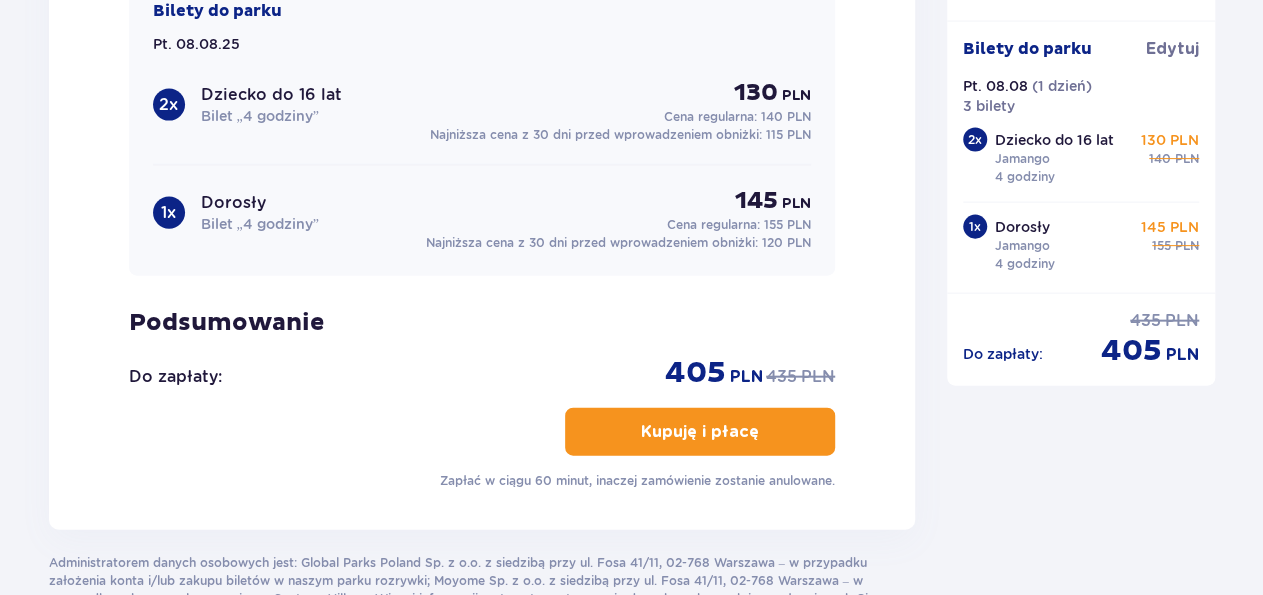 click on "Kupuję i płacę" at bounding box center [700, 431] 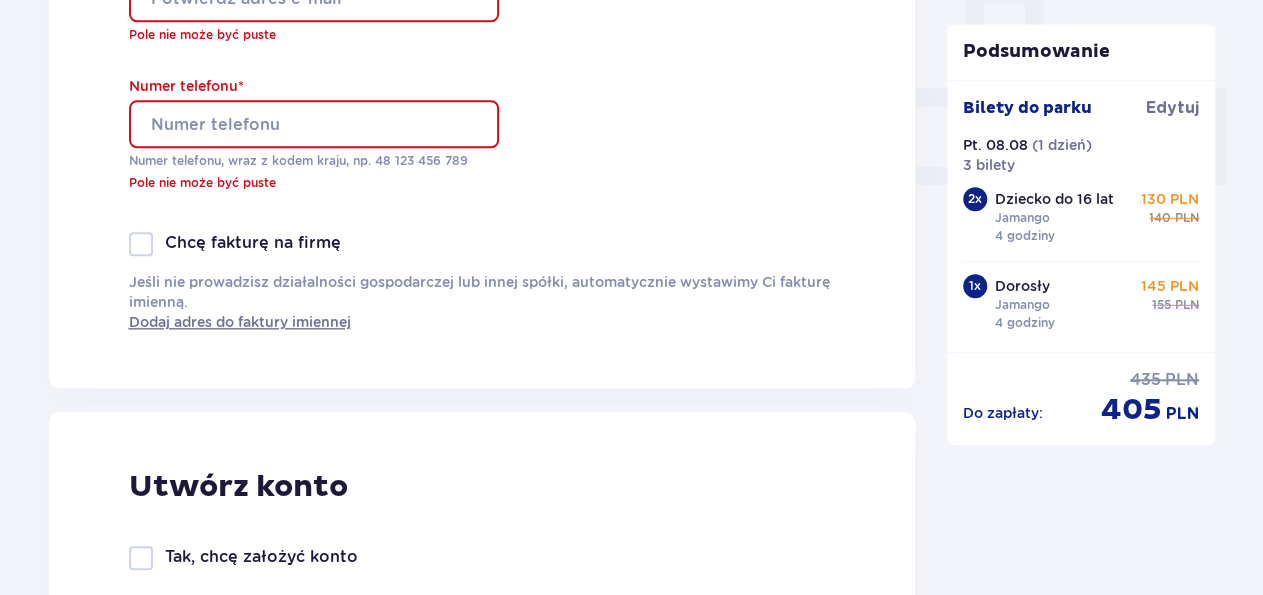 scroll, scrollTop: 848, scrollLeft: 0, axis: vertical 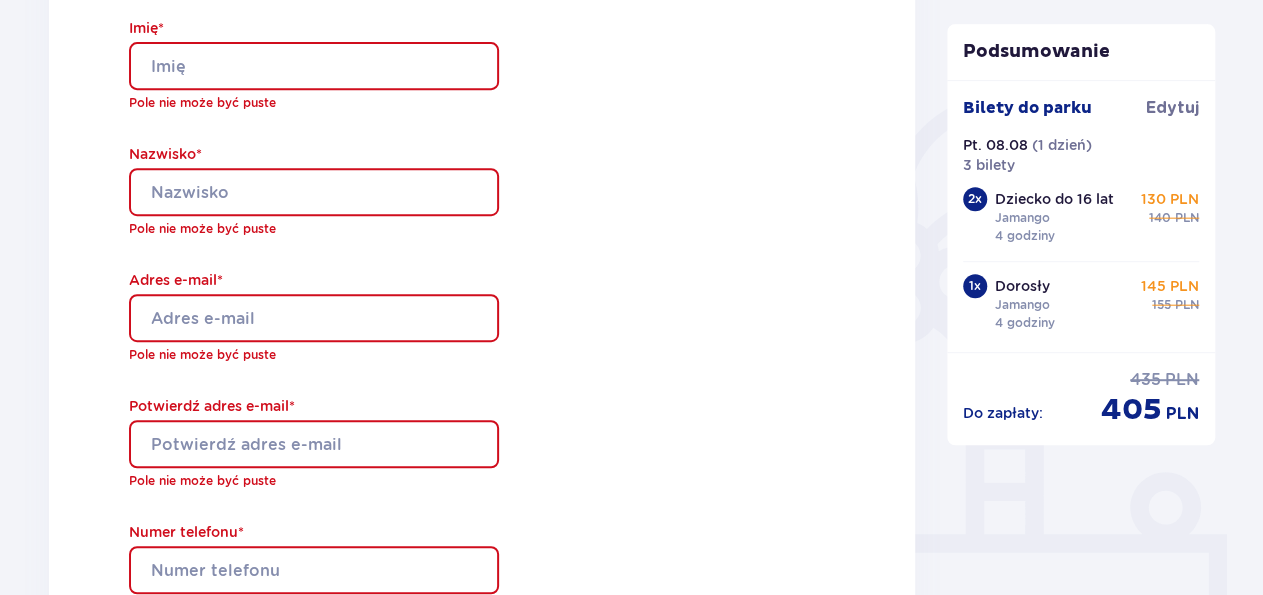 click on "Imię *" at bounding box center (314, 66) 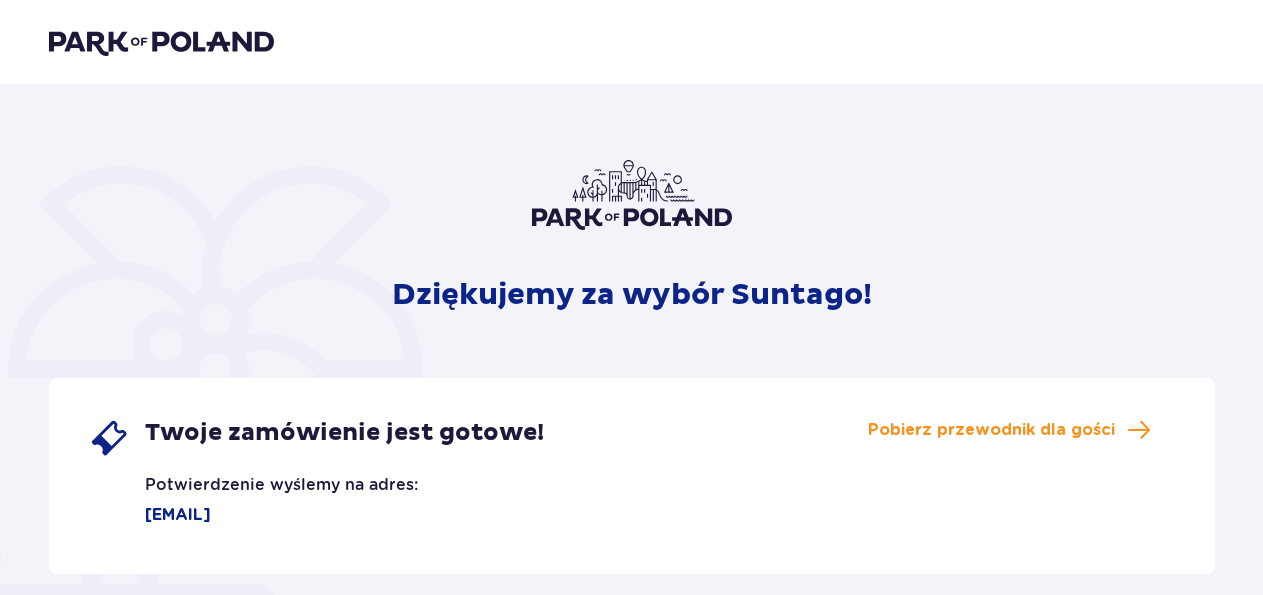 scroll, scrollTop: 0, scrollLeft: 0, axis: both 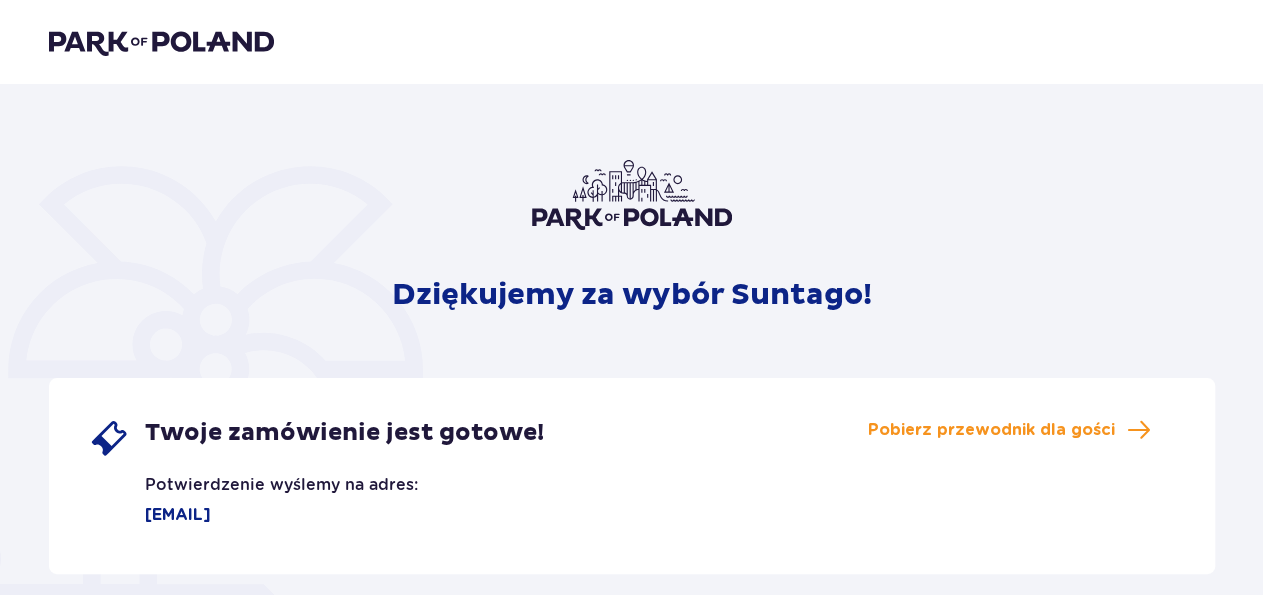 click at bounding box center [161, 42] 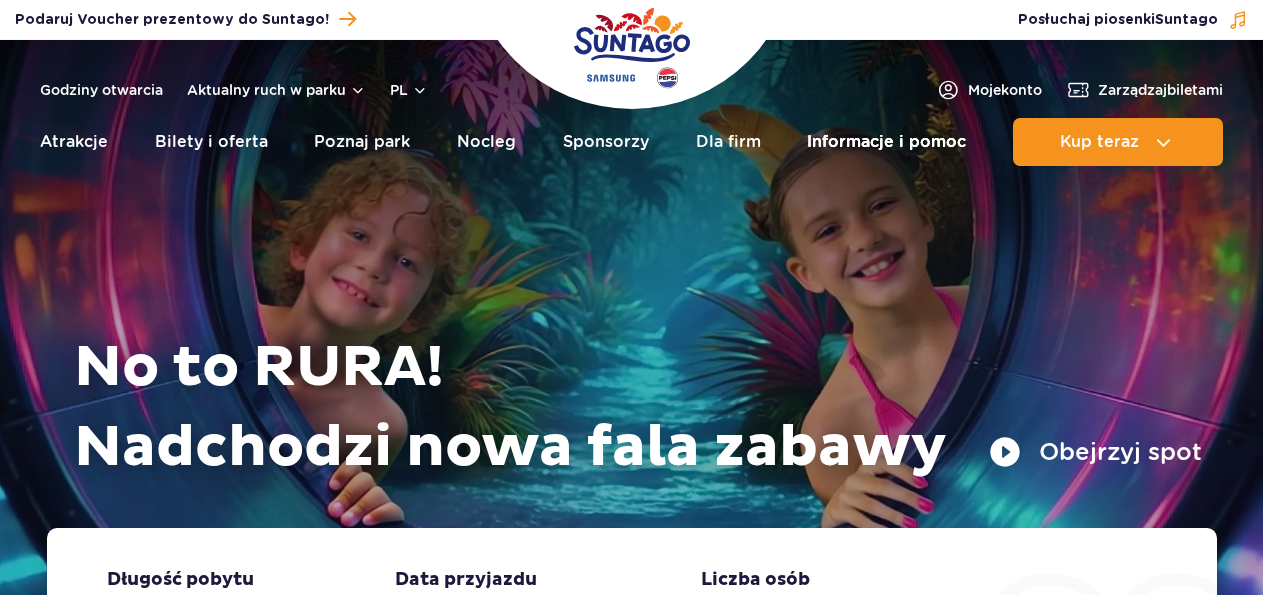 scroll, scrollTop: 0, scrollLeft: 0, axis: both 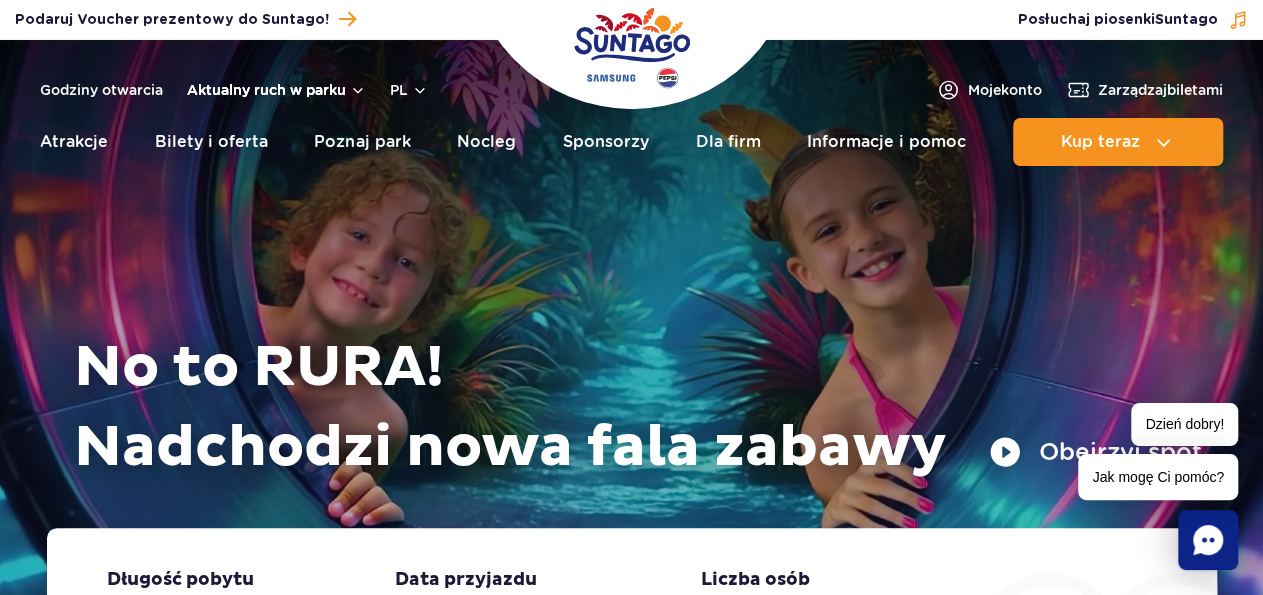 click on "Aktualny ruch w parku" at bounding box center [276, 90] 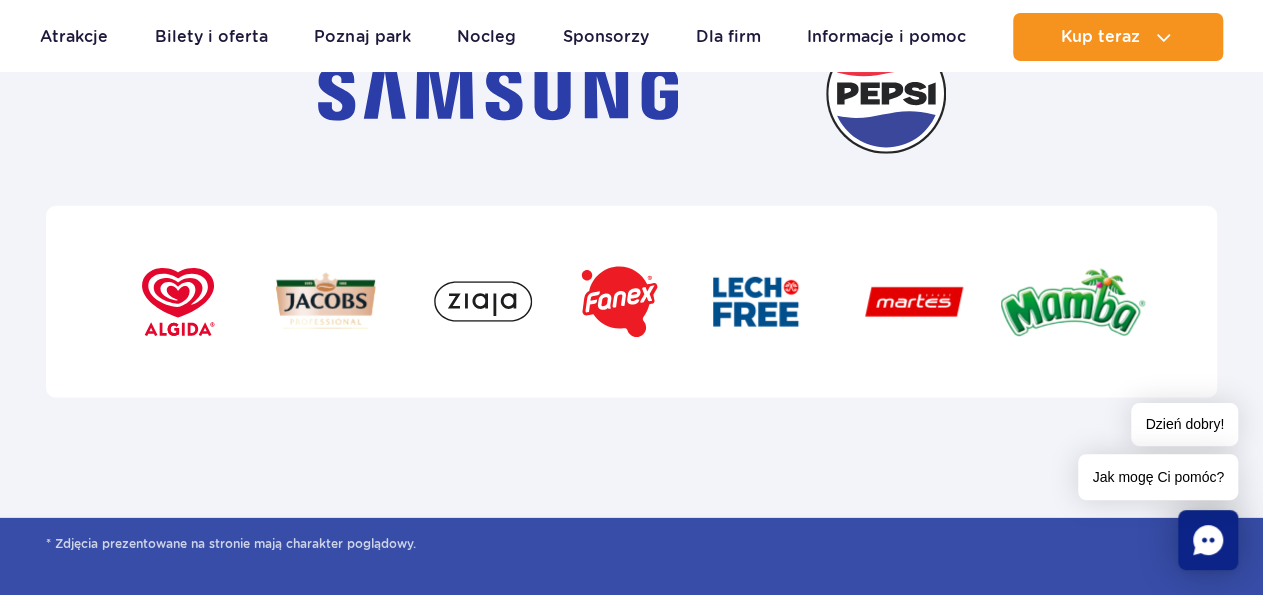 scroll, scrollTop: 6664, scrollLeft: 0, axis: vertical 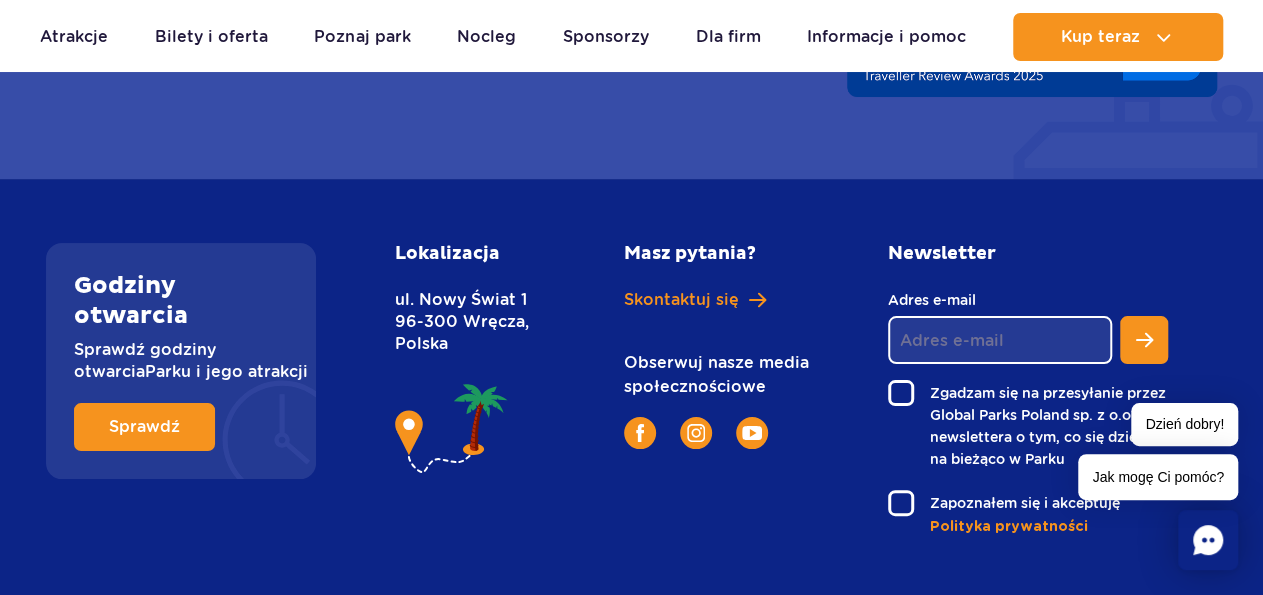 drag, startPoint x: 403, startPoint y: 302, endPoint x: 511, endPoint y: 324, distance: 110.217964 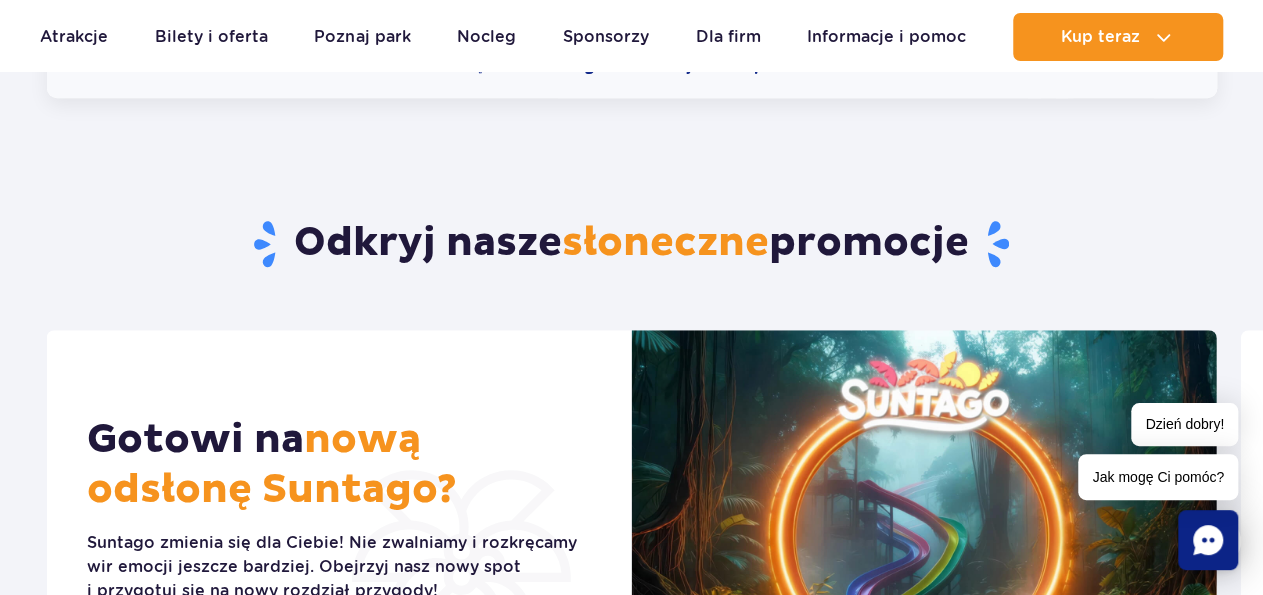 scroll, scrollTop: 0, scrollLeft: 0, axis: both 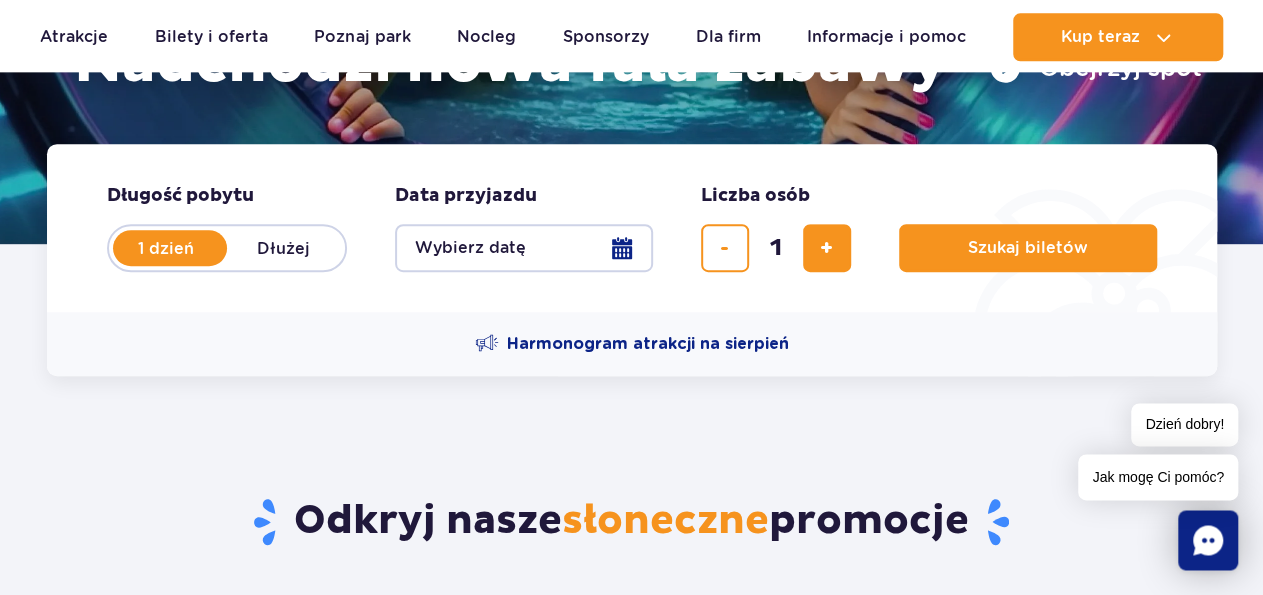 click 